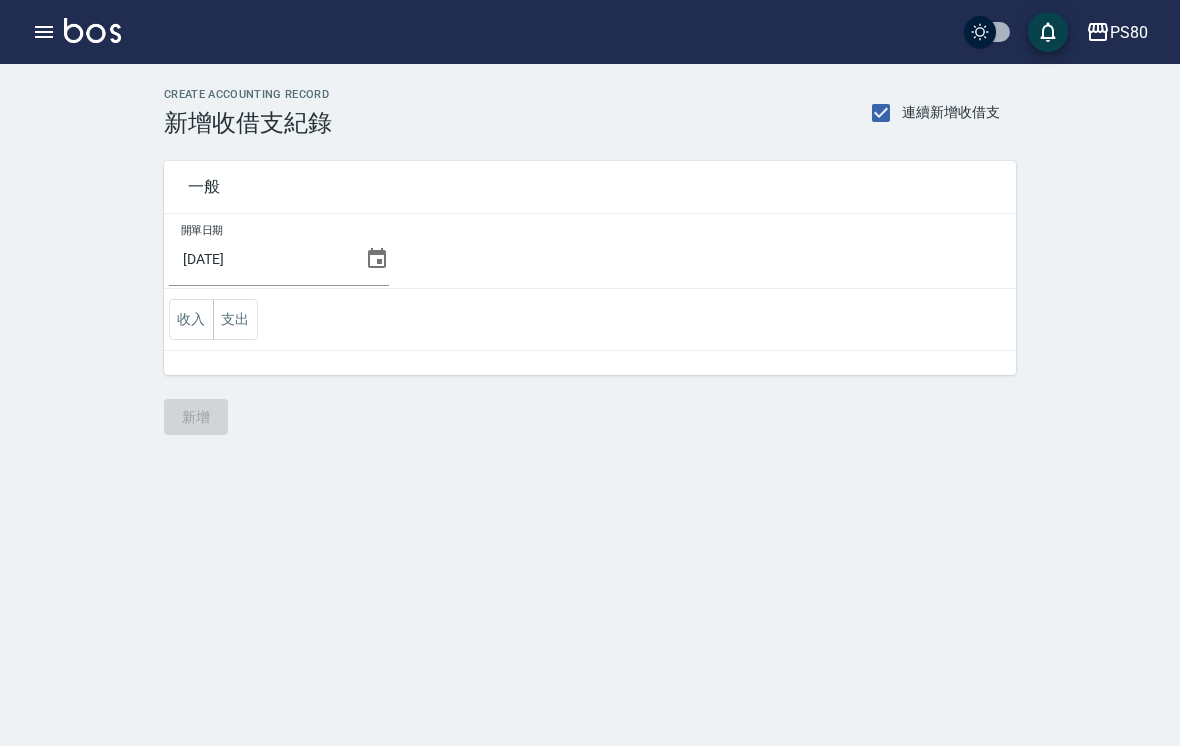 scroll, scrollTop: 0, scrollLeft: 0, axis: both 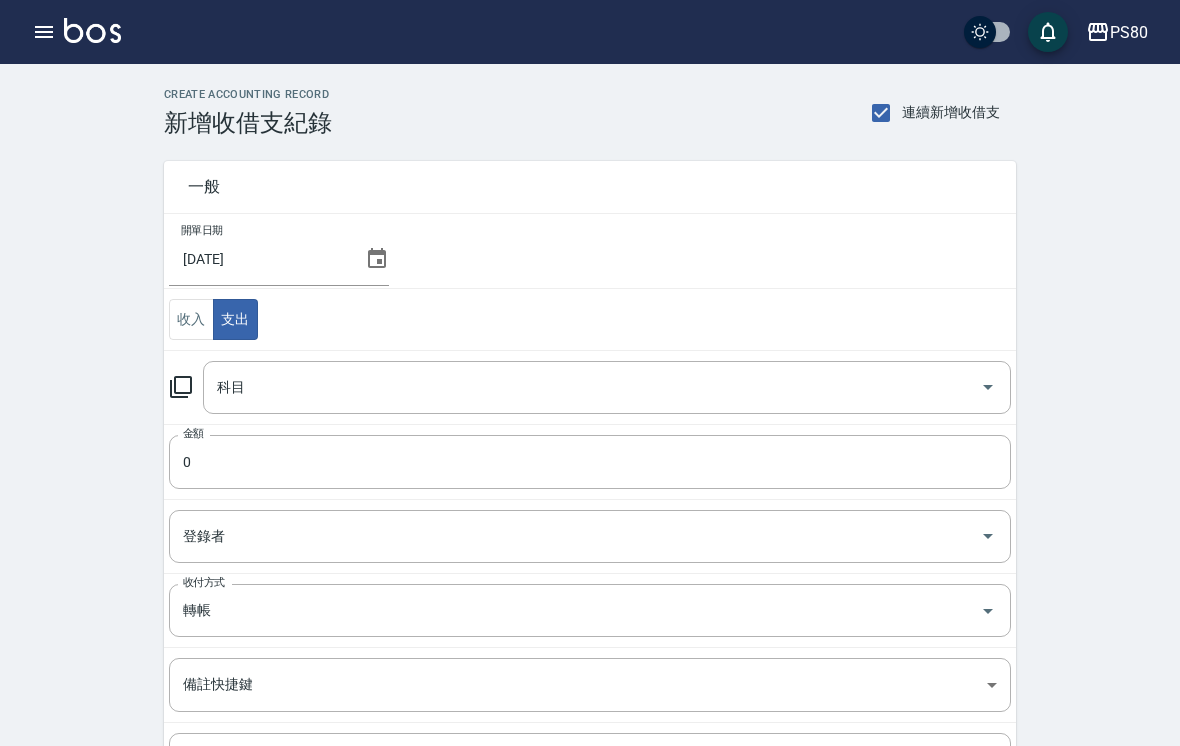 click on "科目" at bounding box center (592, 387) 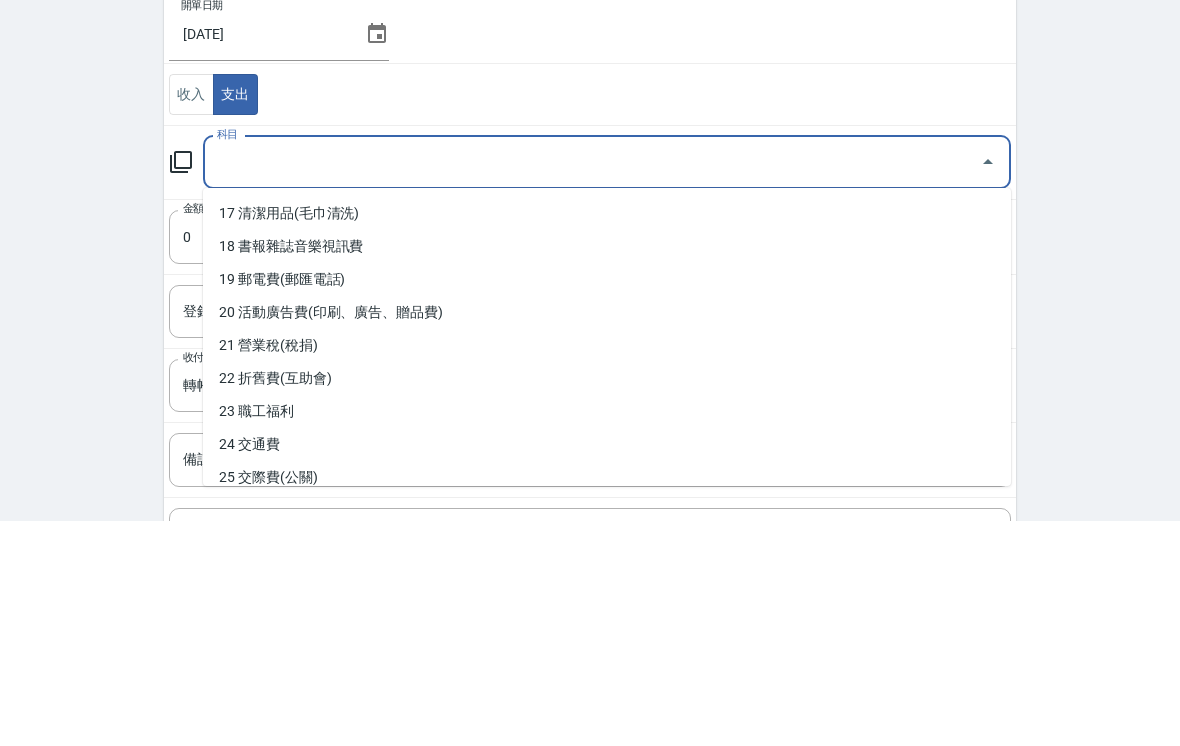 scroll, scrollTop: 561, scrollLeft: 0, axis: vertical 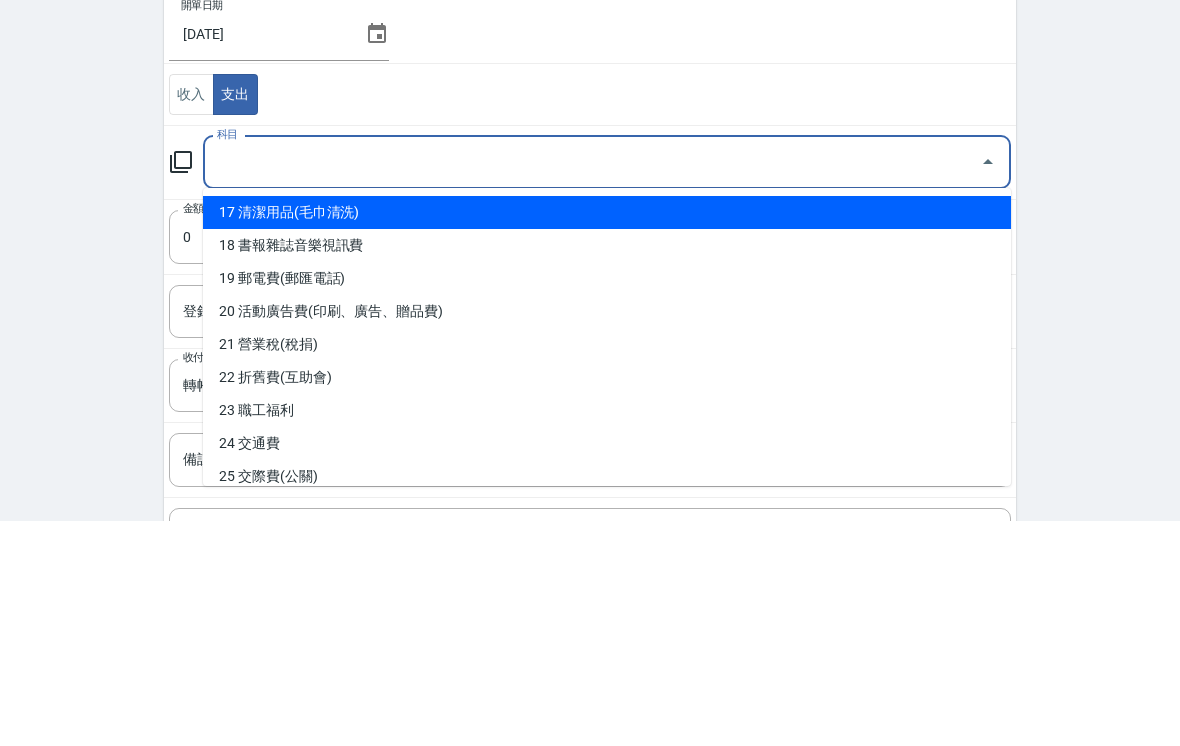 click on "17 清潔用品(毛巾清洗)" at bounding box center (607, 437) 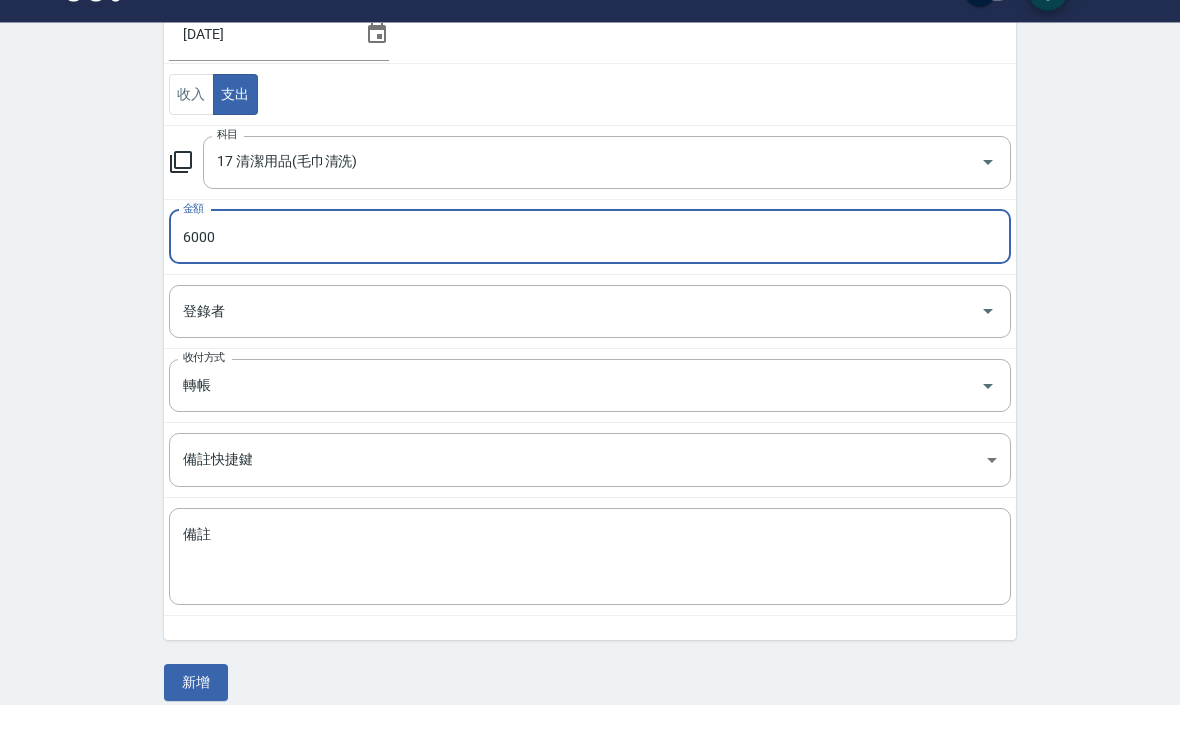 scroll, scrollTop: 202, scrollLeft: 0, axis: vertical 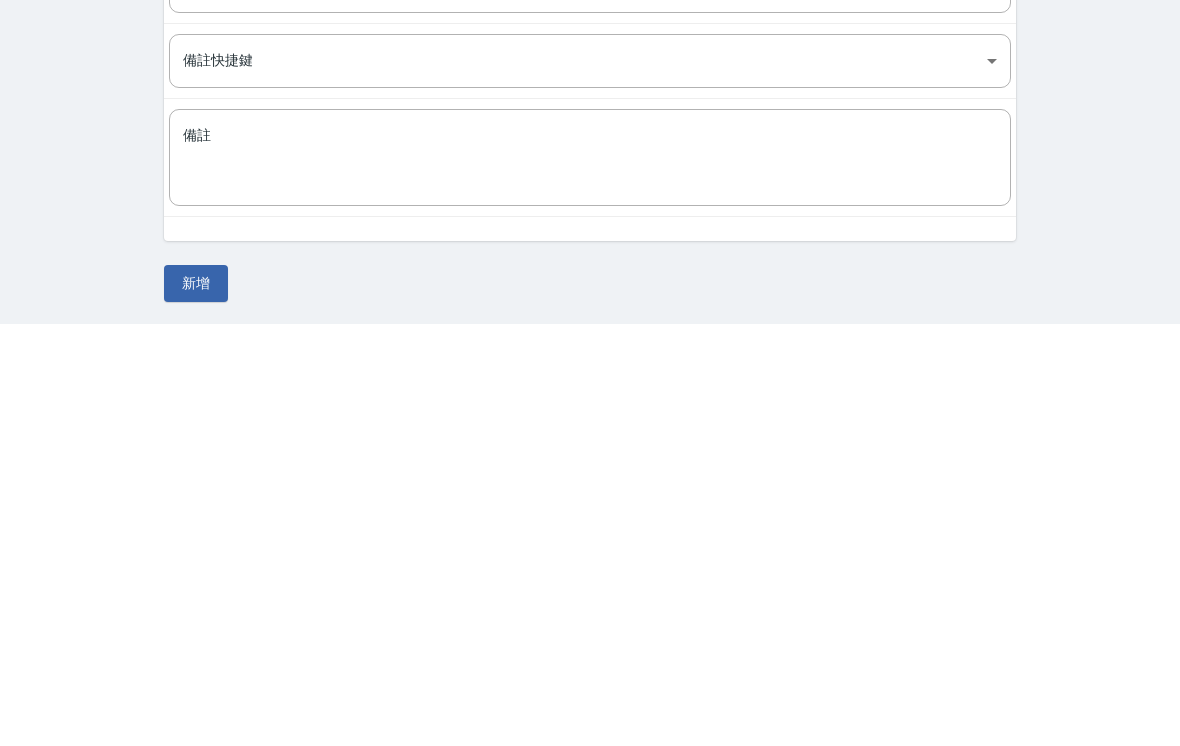 type on "6000" 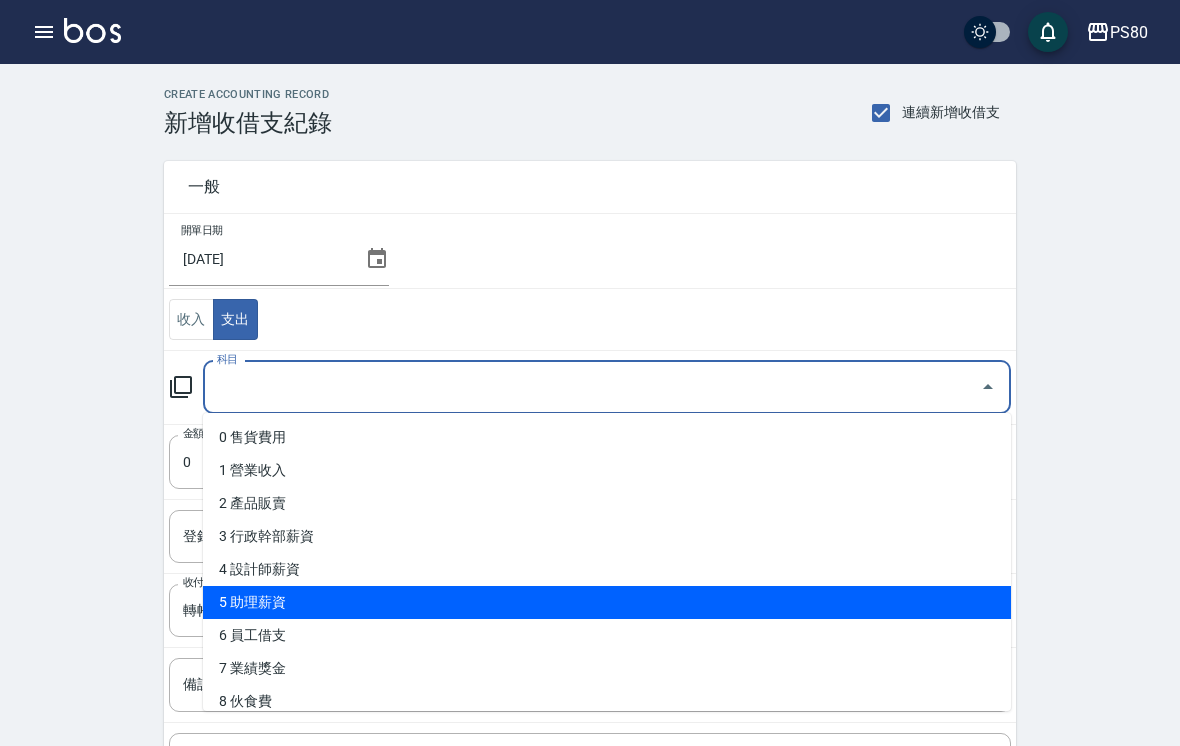 scroll, scrollTop: 374, scrollLeft: 0, axis: vertical 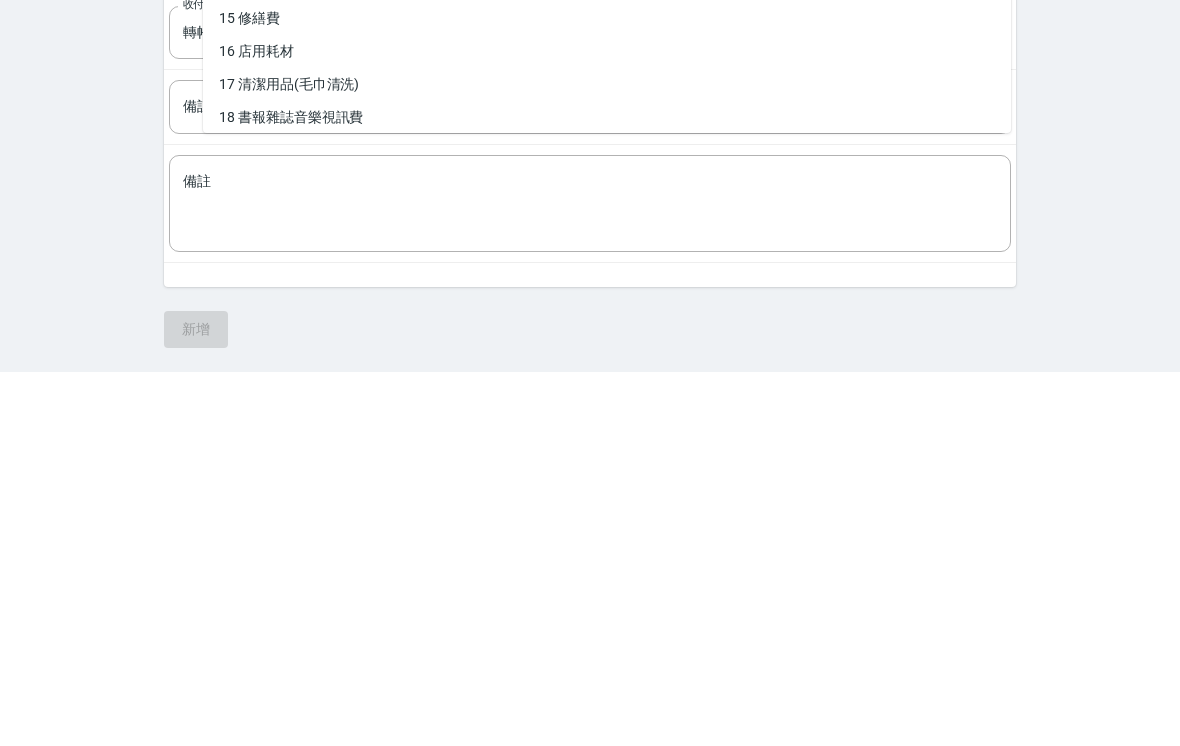 click on "10 房屋租金收支(租賃稅)" at bounding box center (607, 227) 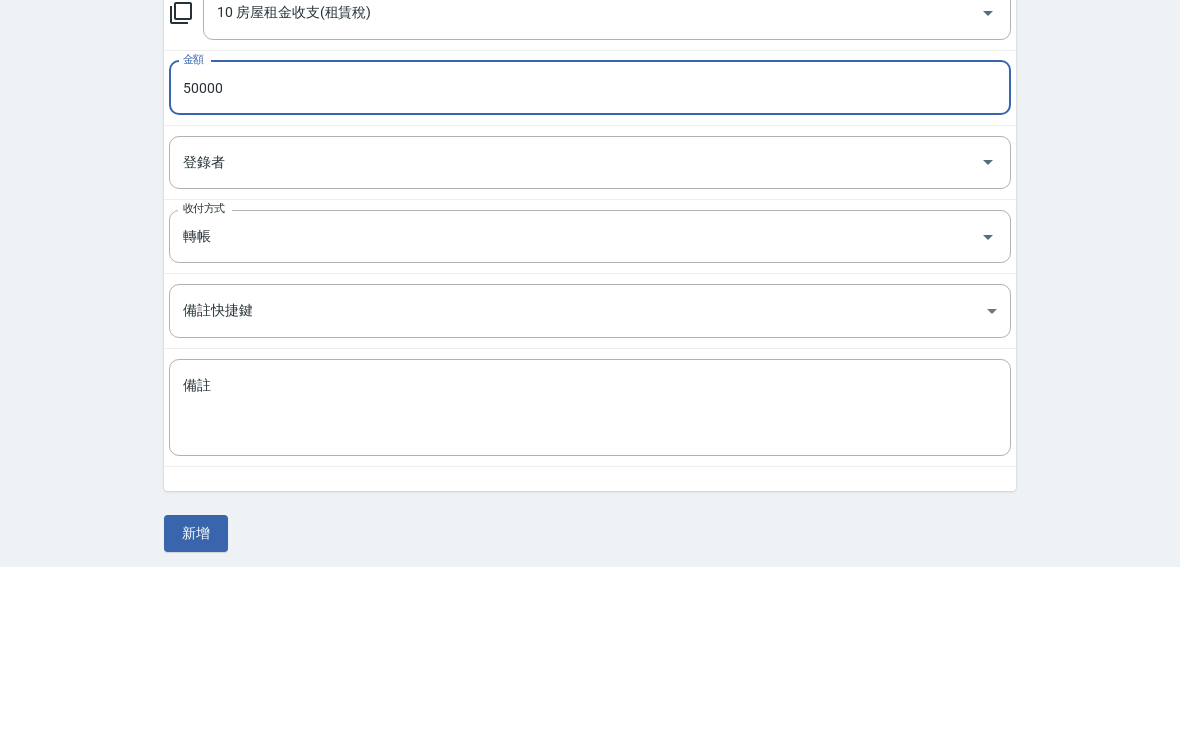 scroll, scrollTop: 202, scrollLeft: 0, axis: vertical 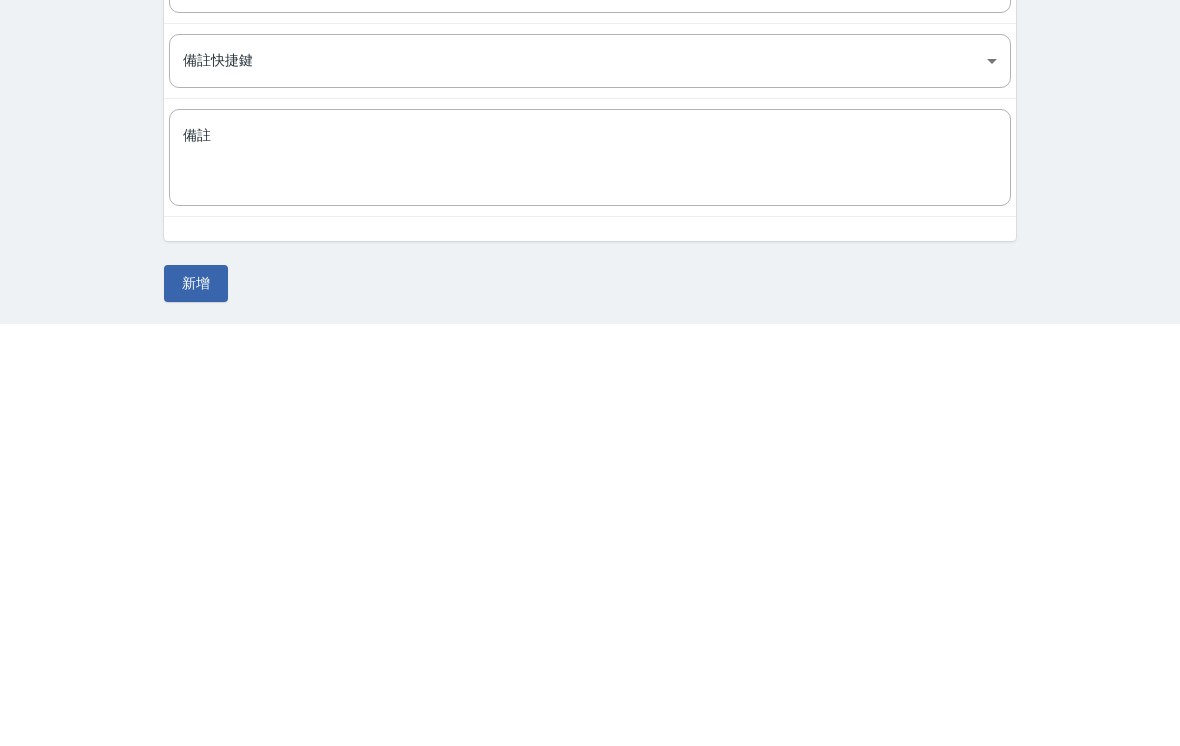 type on "50000" 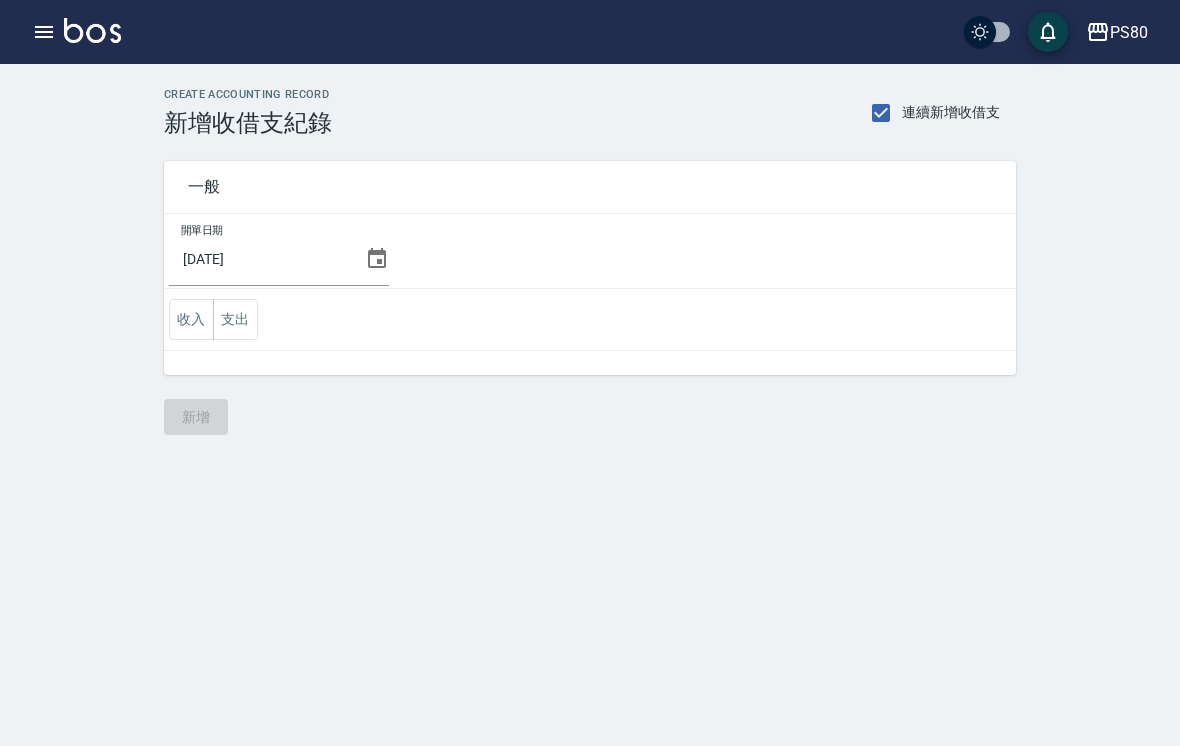 scroll, scrollTop: 0, scrollLeft: 0, axis: both 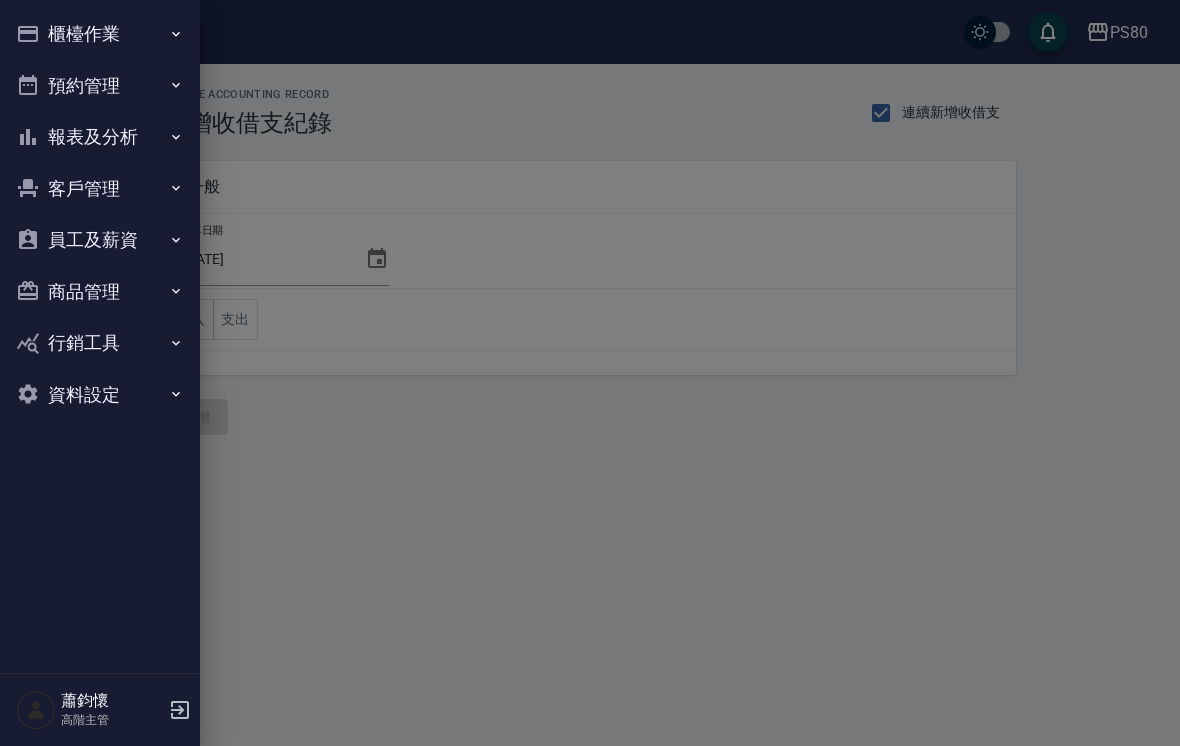 click on "報表及分析" at bounding box center [100, 137] 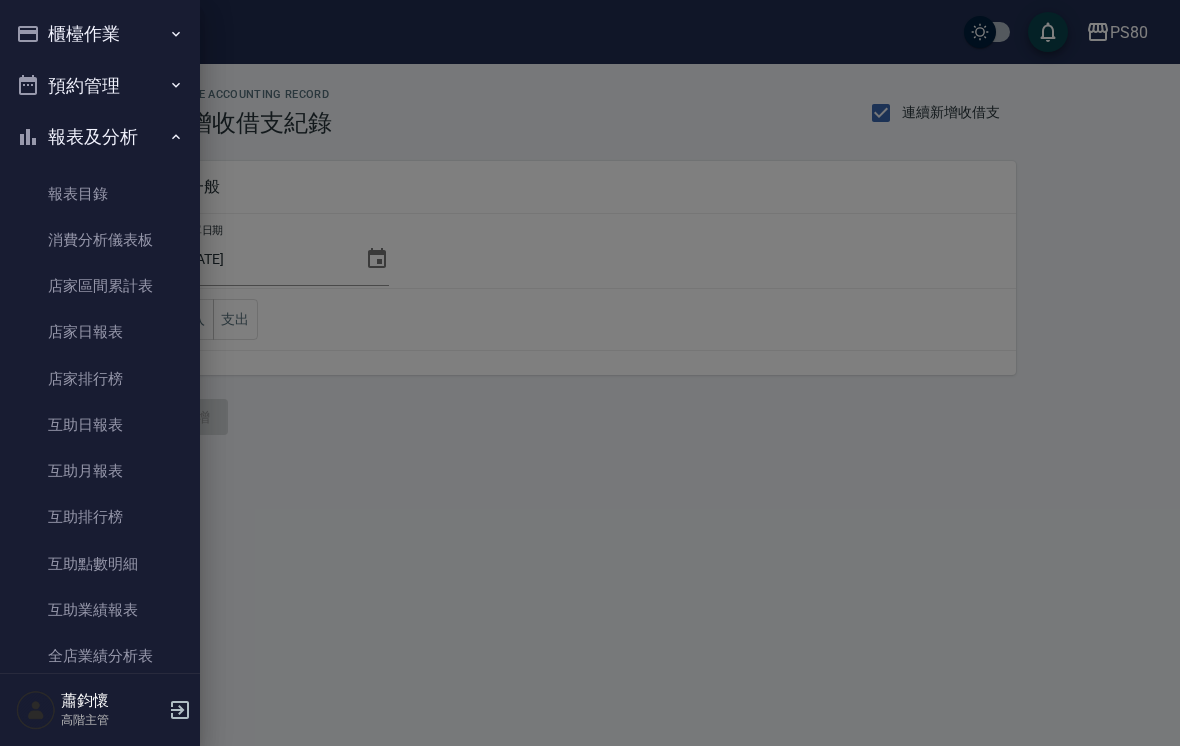 click on "櫃檯作業" at bounding box center [100, 34] 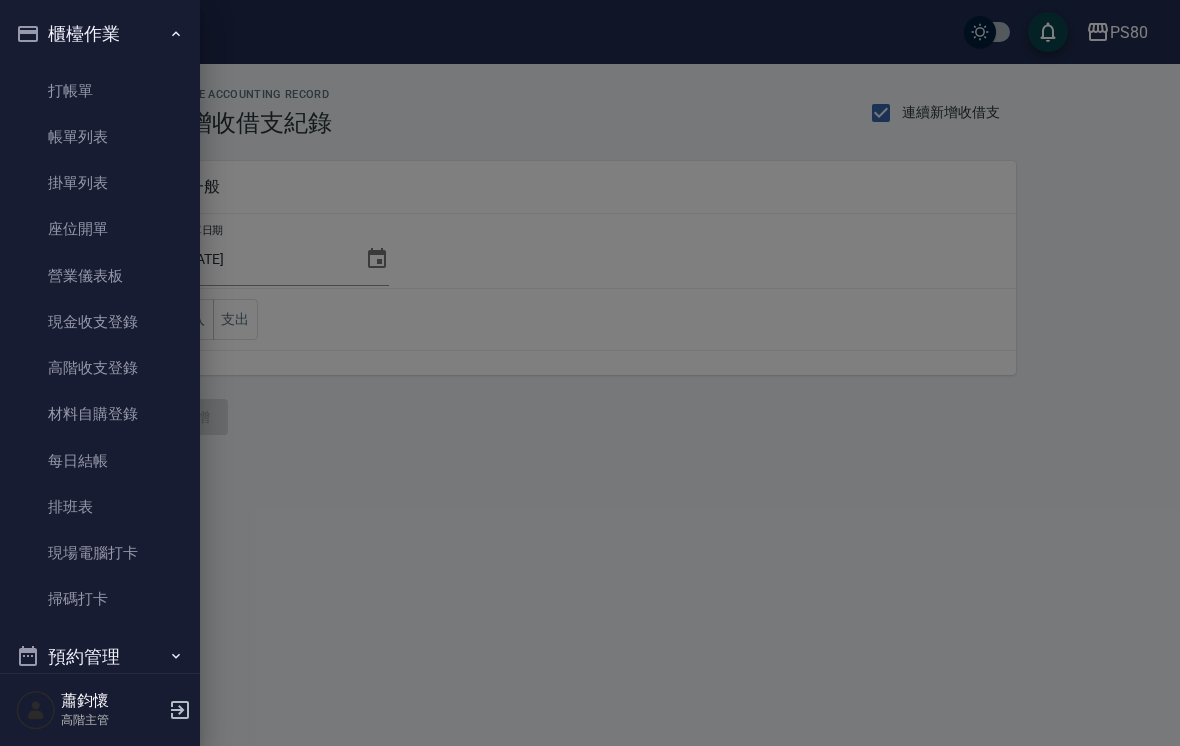 click on "高階收支登錄" at bounding box center (100, 368) 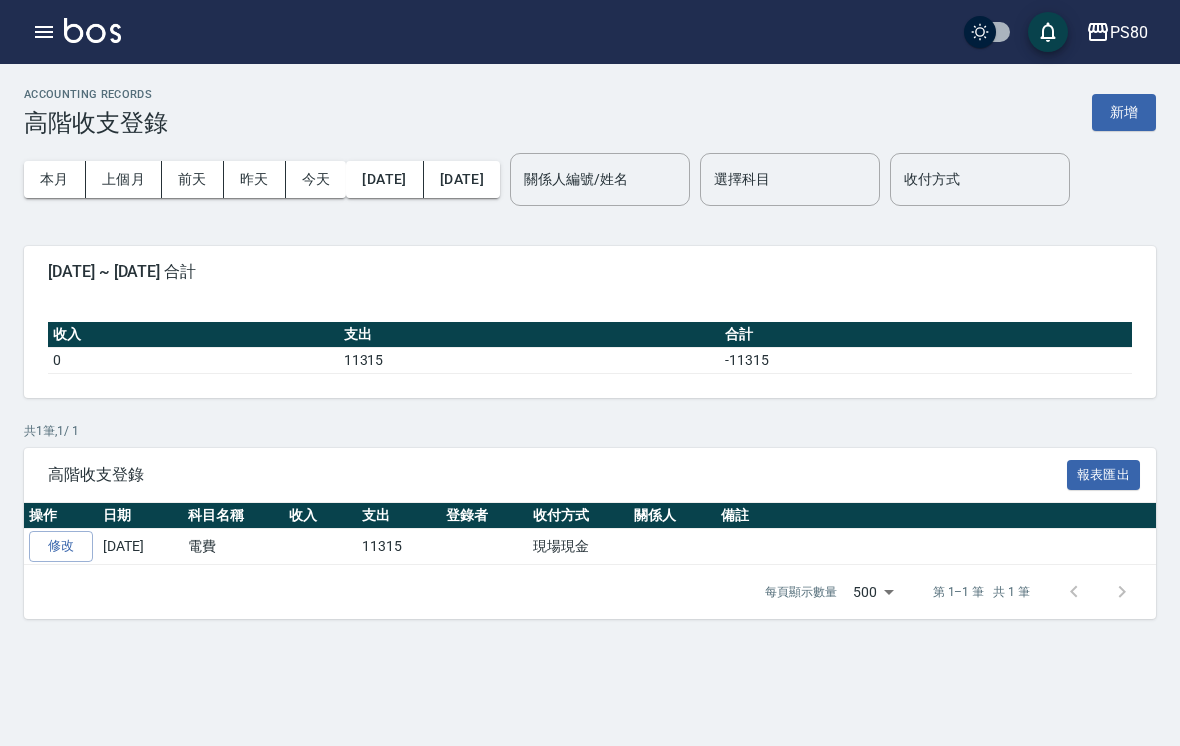 click on "上個月" at bounding box center (124, 179) 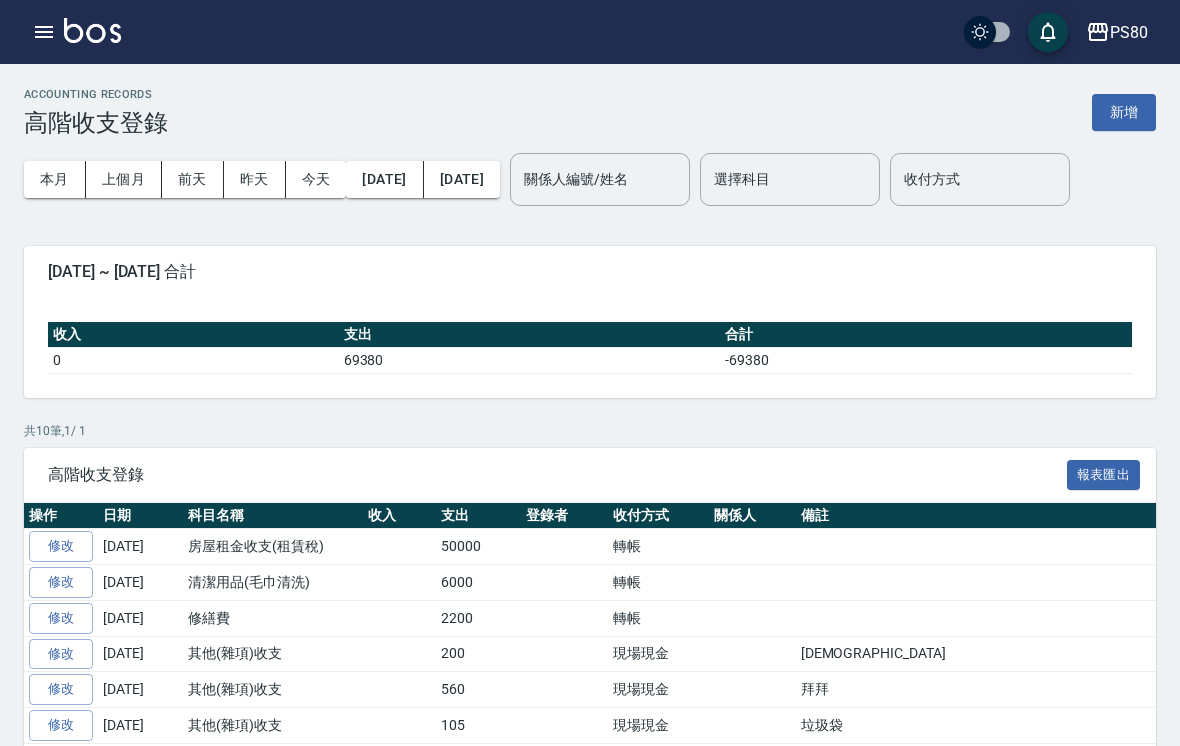 click on "2025/06/30" at bounding box center [462, 179] 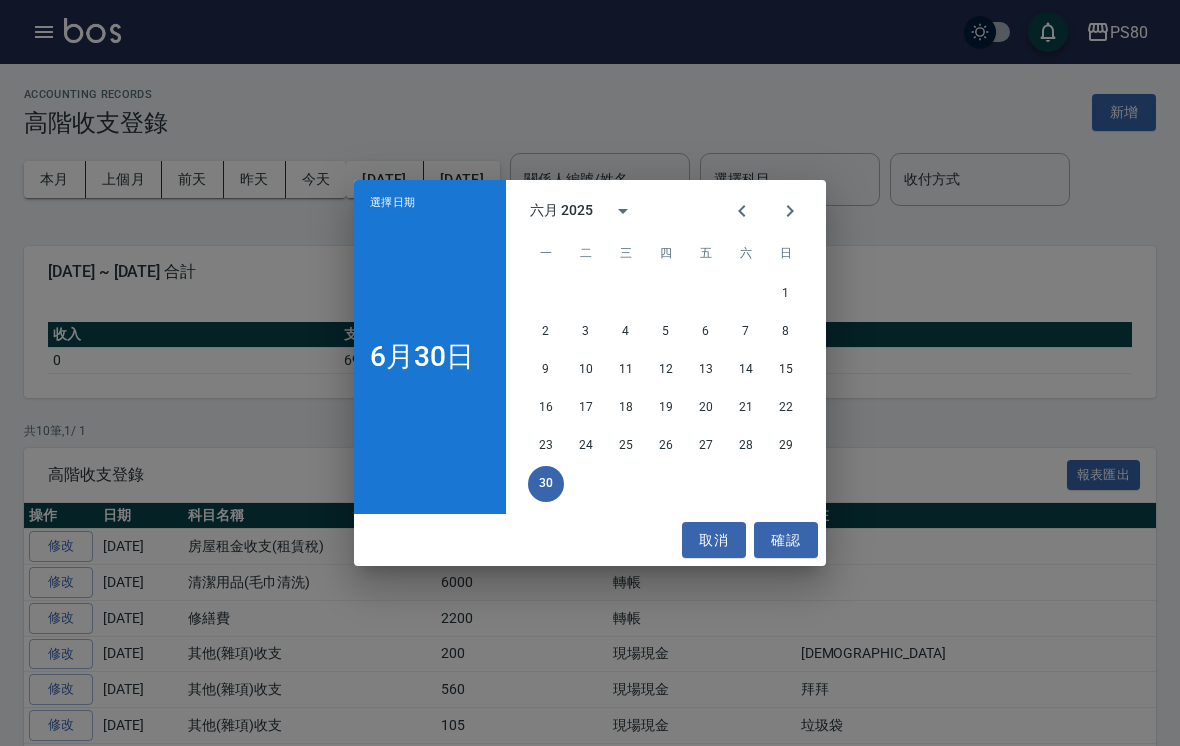 click 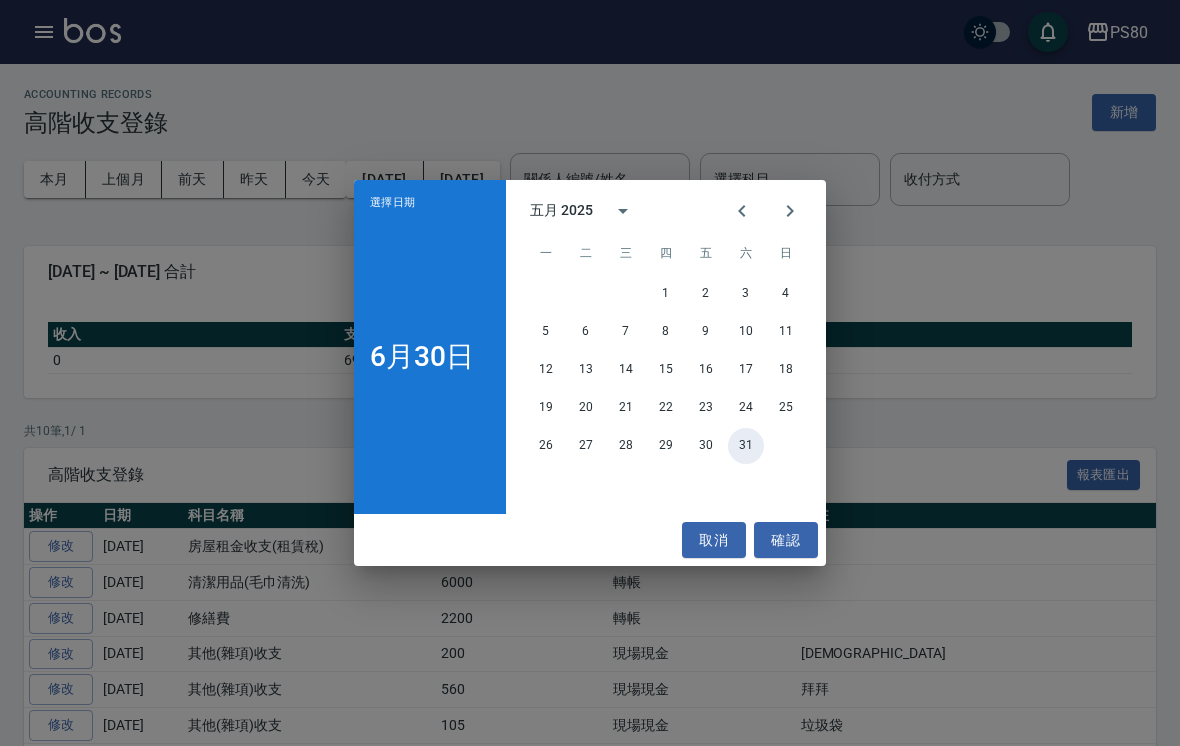 click on "31" at bounding box center (746, 446) 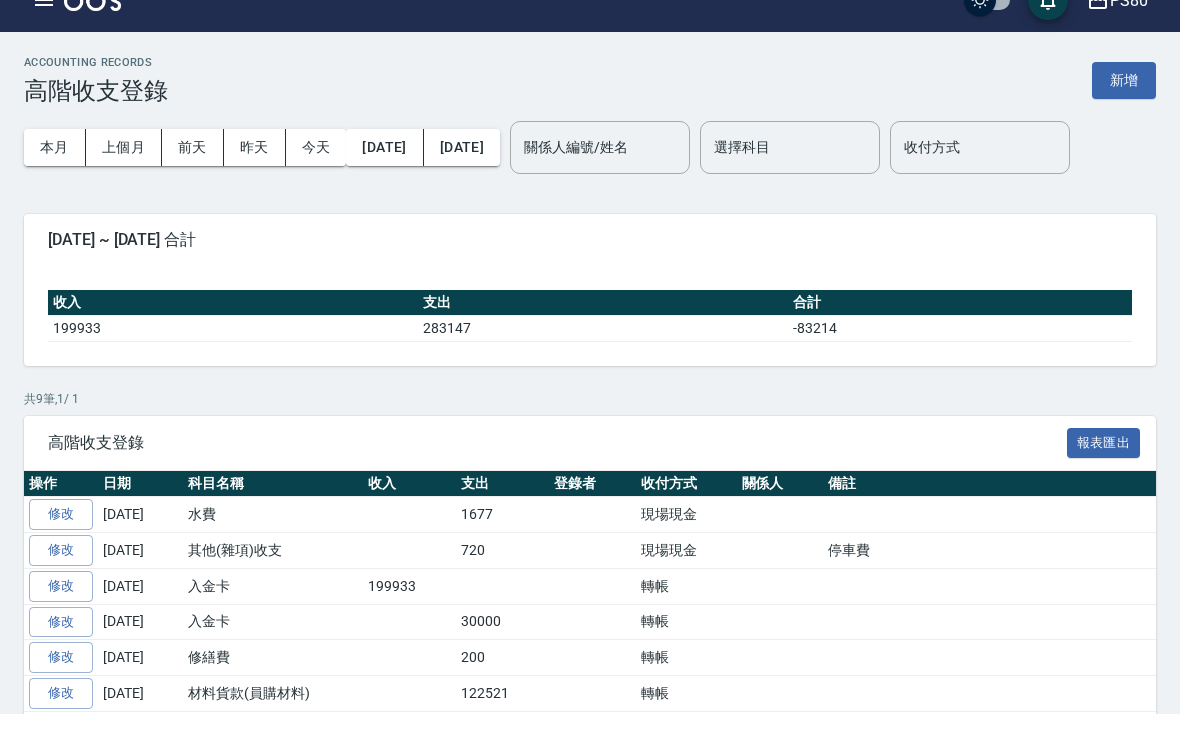 scroll, scrollTop: 0, scrollLeft: 0, axis: both 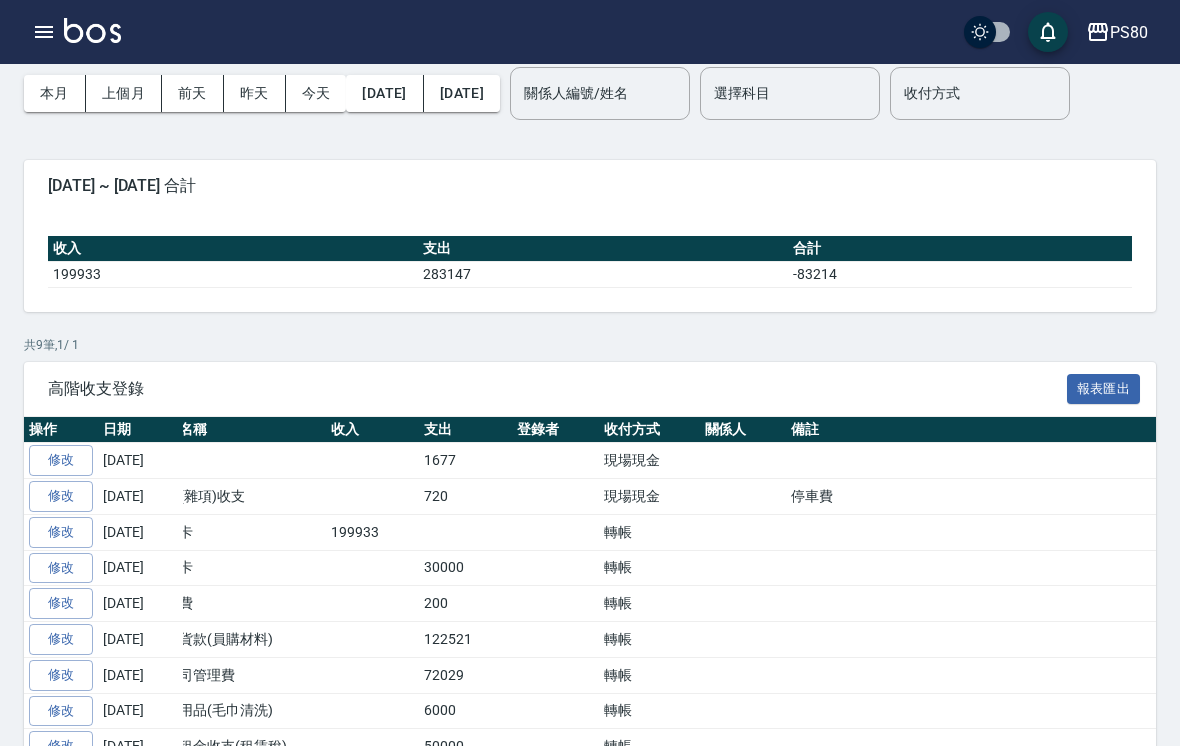 click on "2025/05/31" at bounding box center (462, 93) 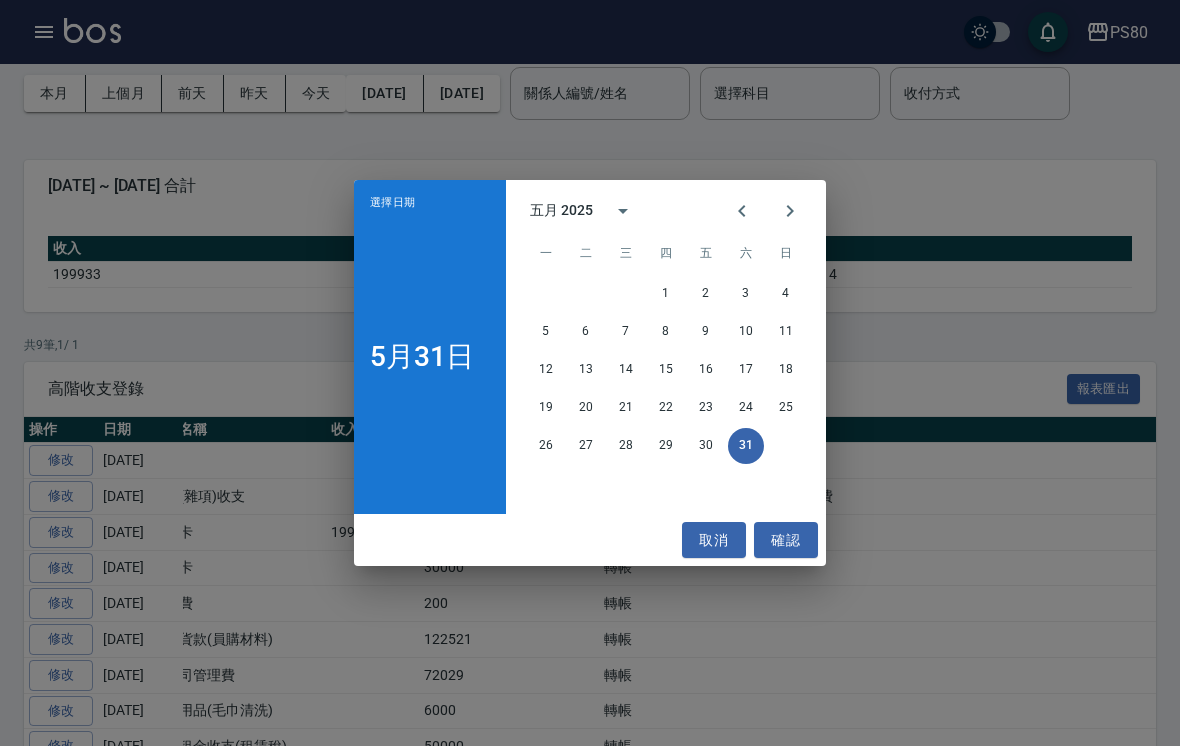 click at bounding box center [742, 211] 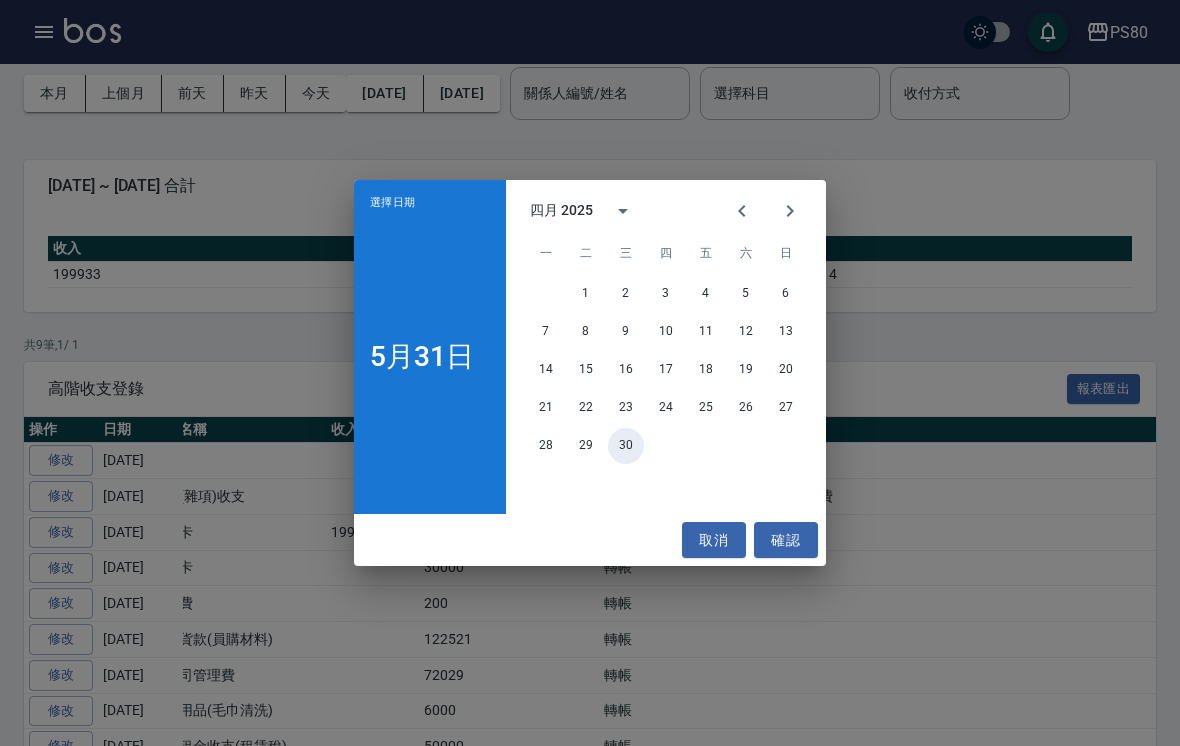click on "30" at bounding box center [626, 446] 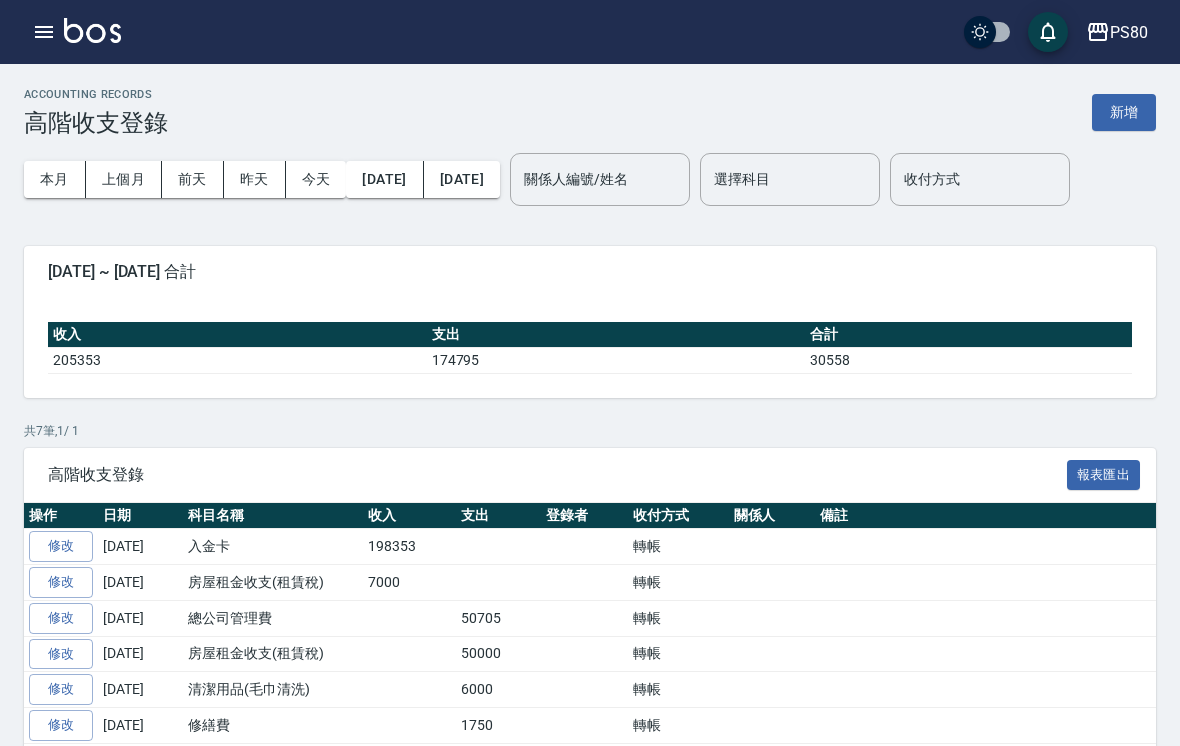 scroll, scrollTop: 74, scrollLeft: 0, axis: vertical 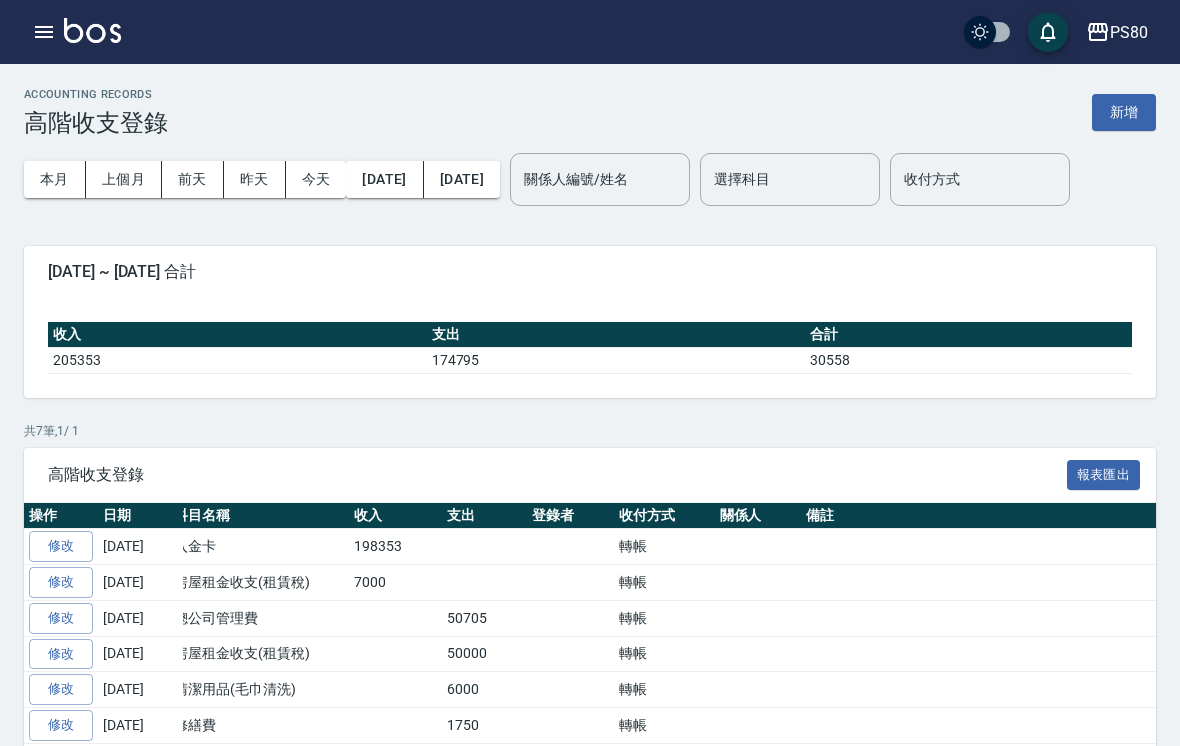 click on "新增" at bounding box center [1124, 112] 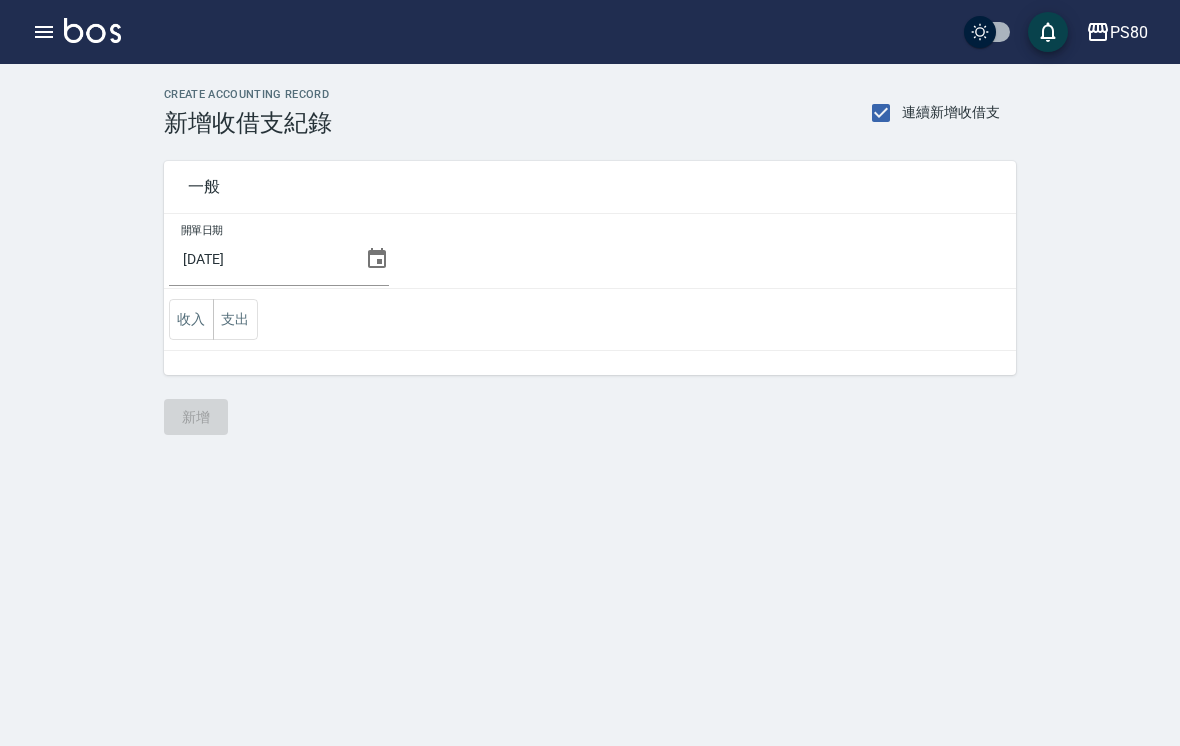 click on "支出" at bounding box center (235, 319) 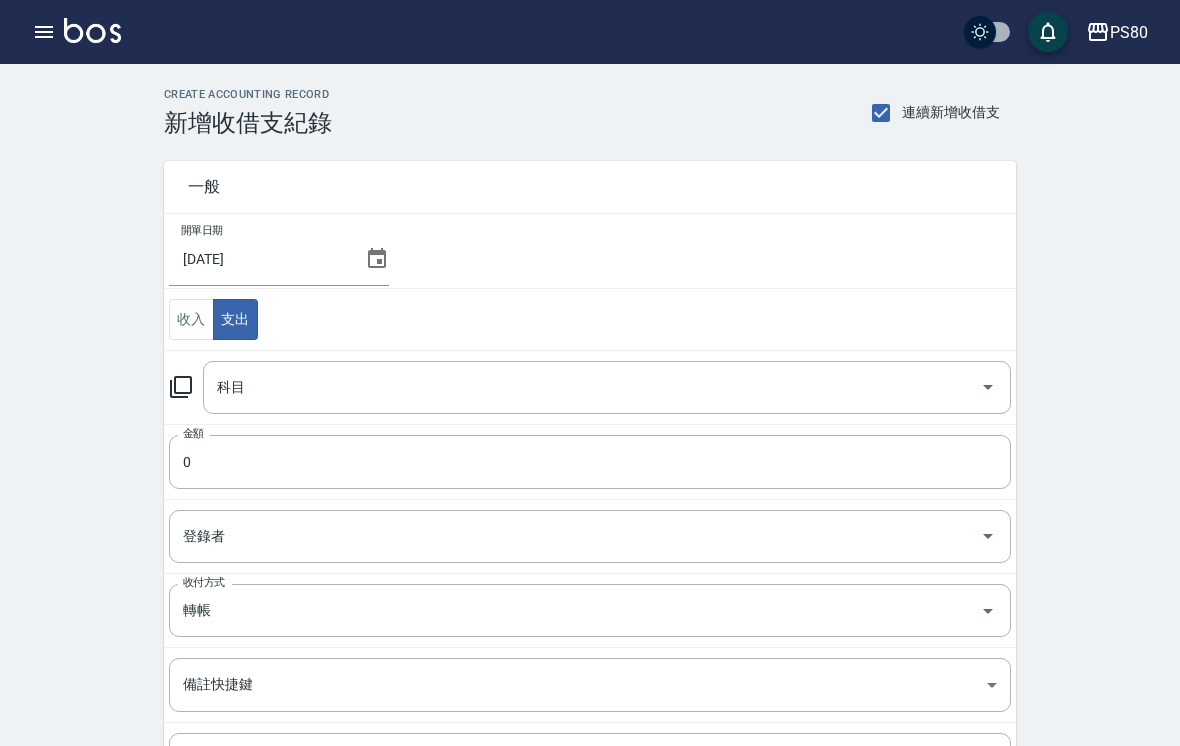 click on "收入" at bounding box center [191, 319] 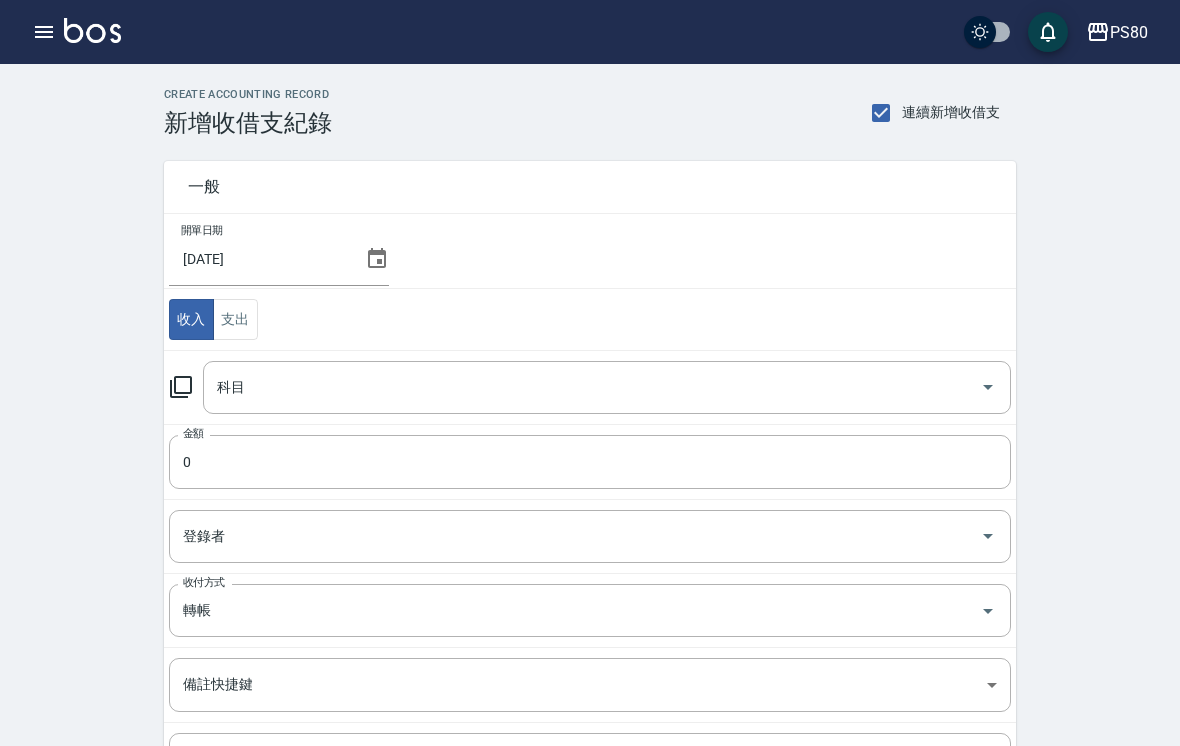 click on "科目" at bounding box center (592, 387) 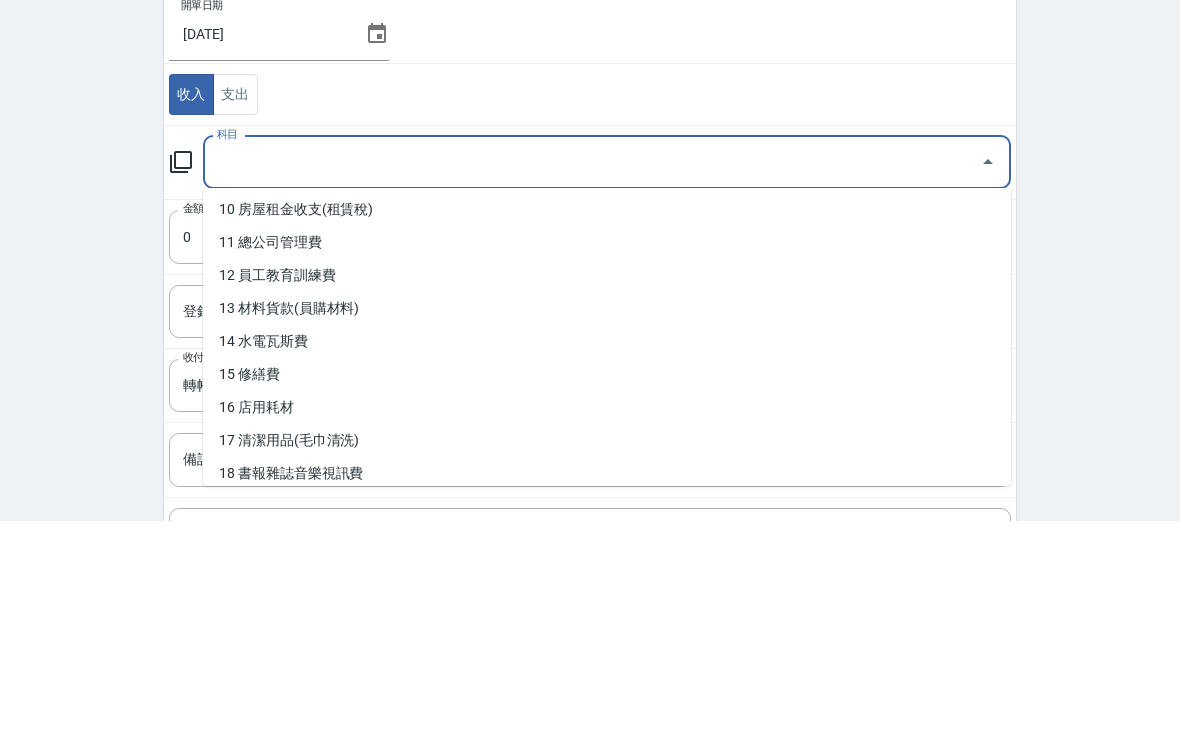 scroll, scrollTop: 344, scrollLeft: 0, axis: vertical 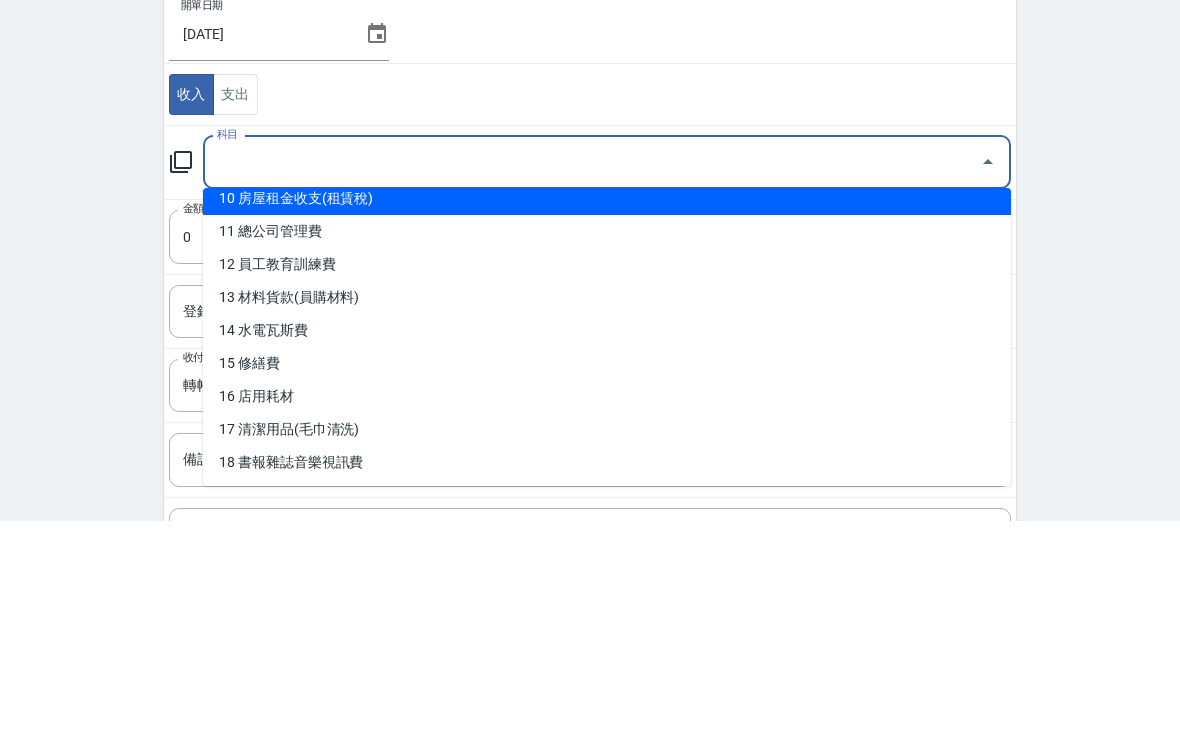 click on "10 房屋租金收支(租賃稅)" at bounding box center [607, 423] 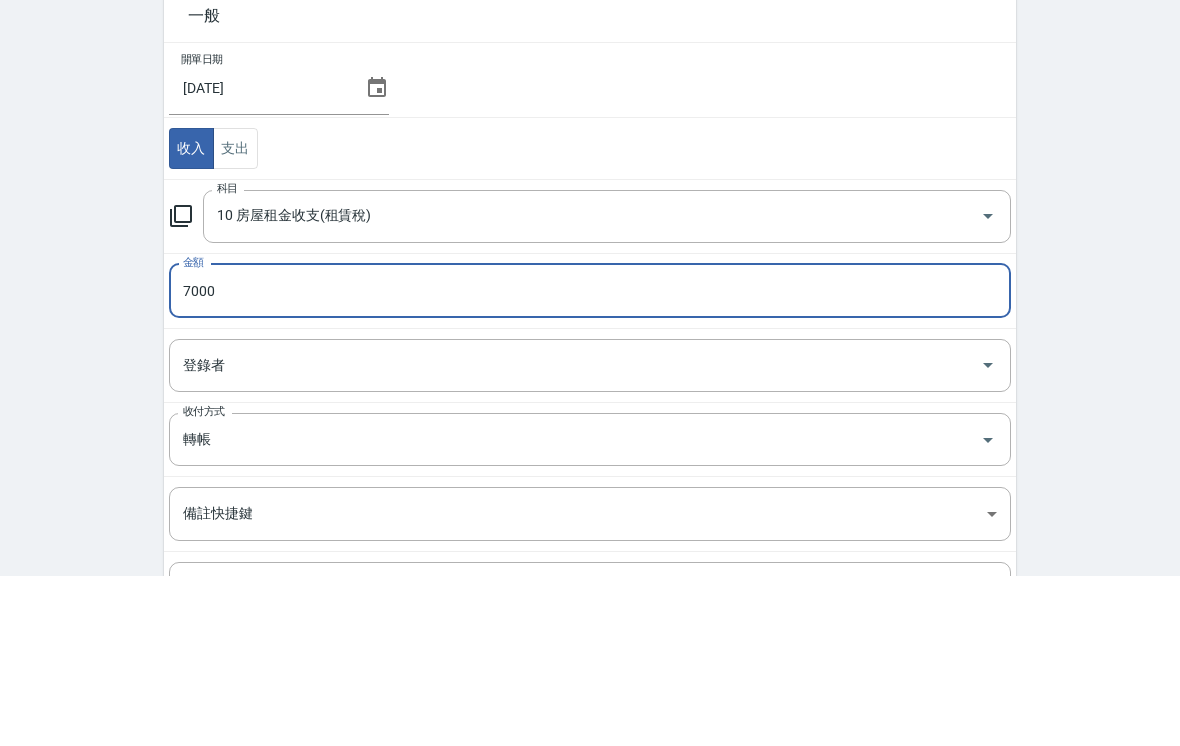 type on "7000" 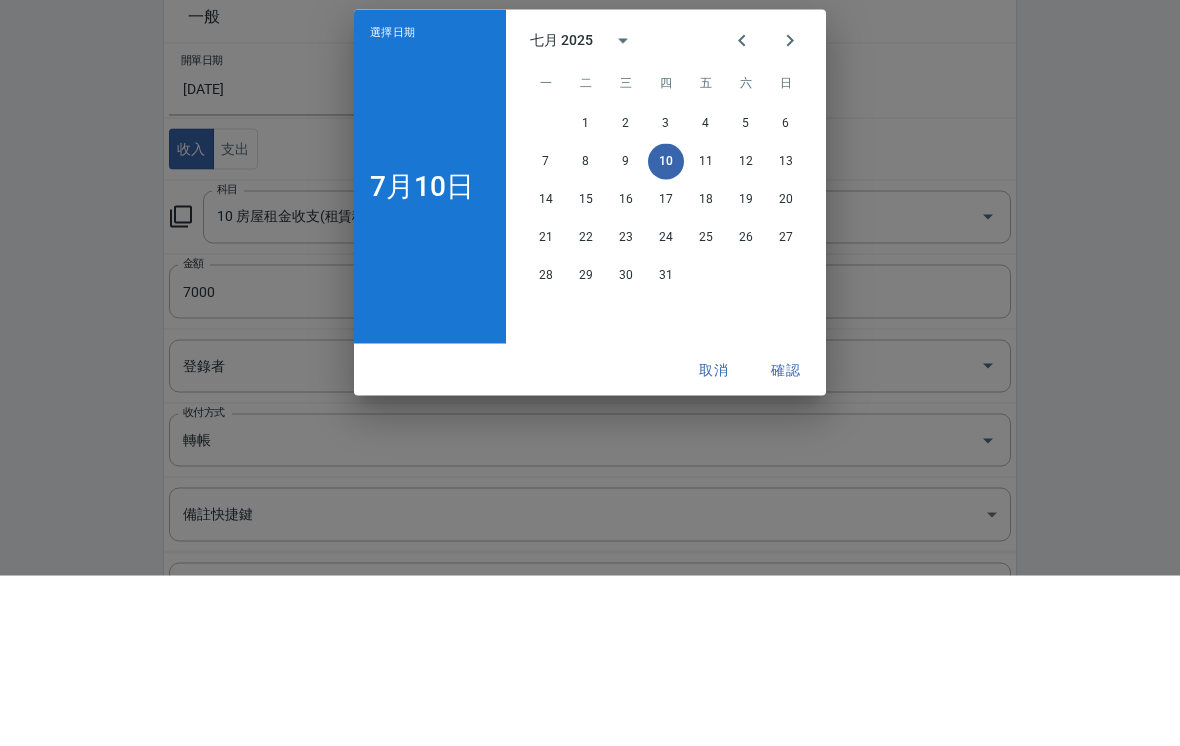 scroll, scrollTop: 171, scrollLeft: 0, axis: vertical 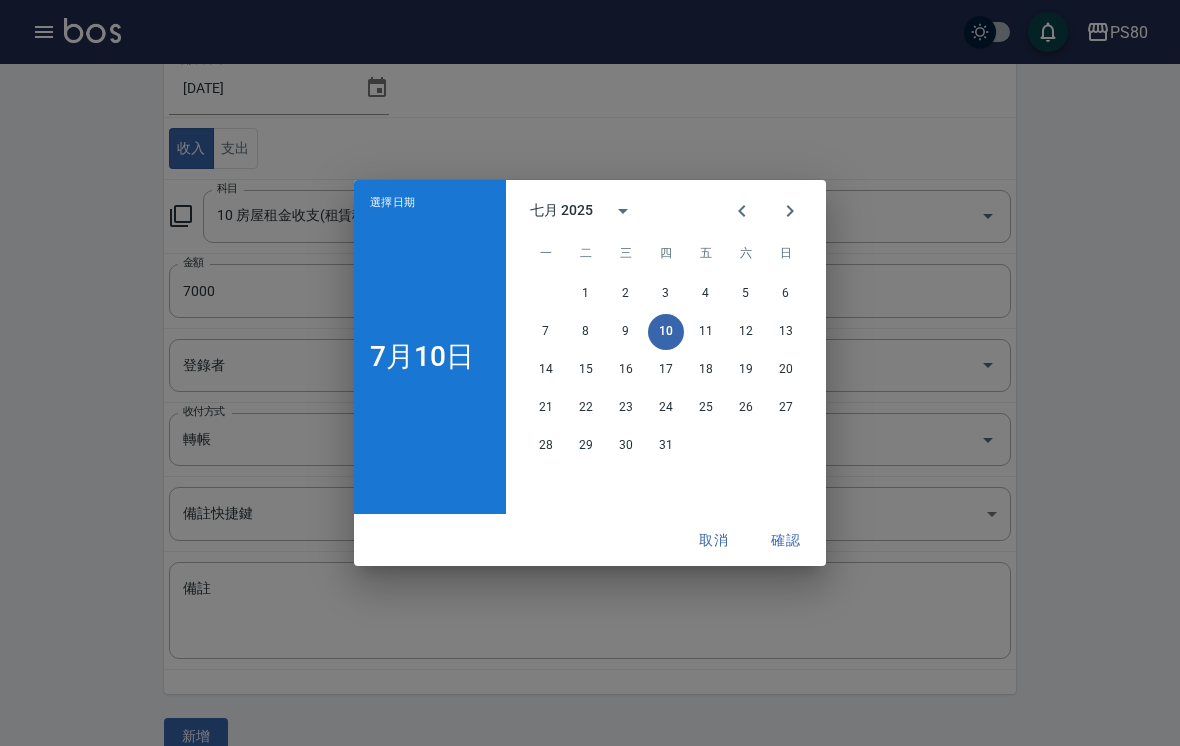 click 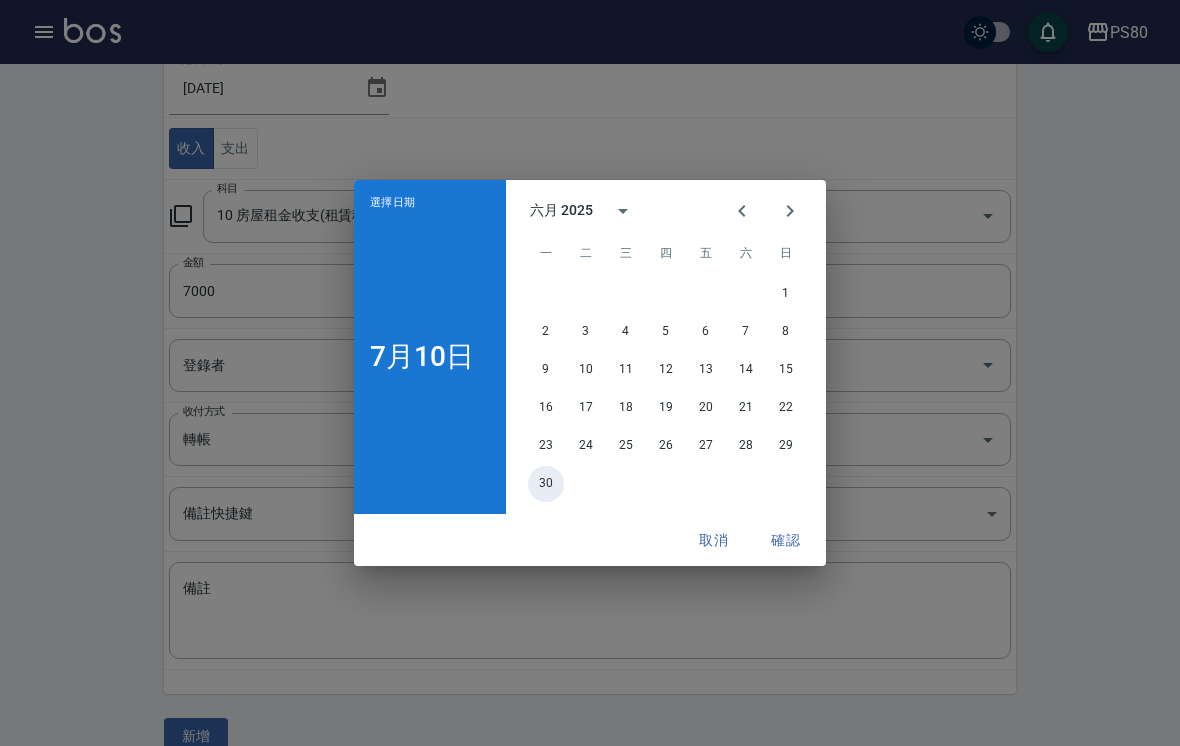 click on "30" at bounding box center (546, 484) 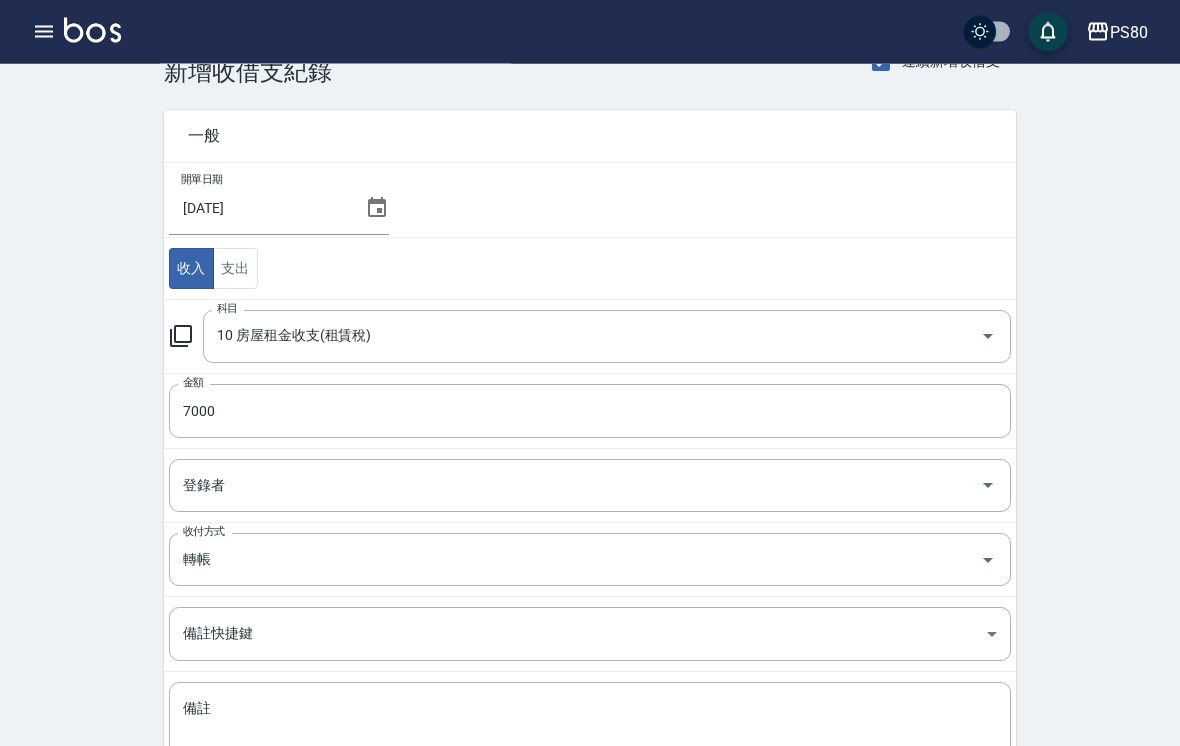 scroll, scrollTop: 0, scrollLeft: 0, axis: both 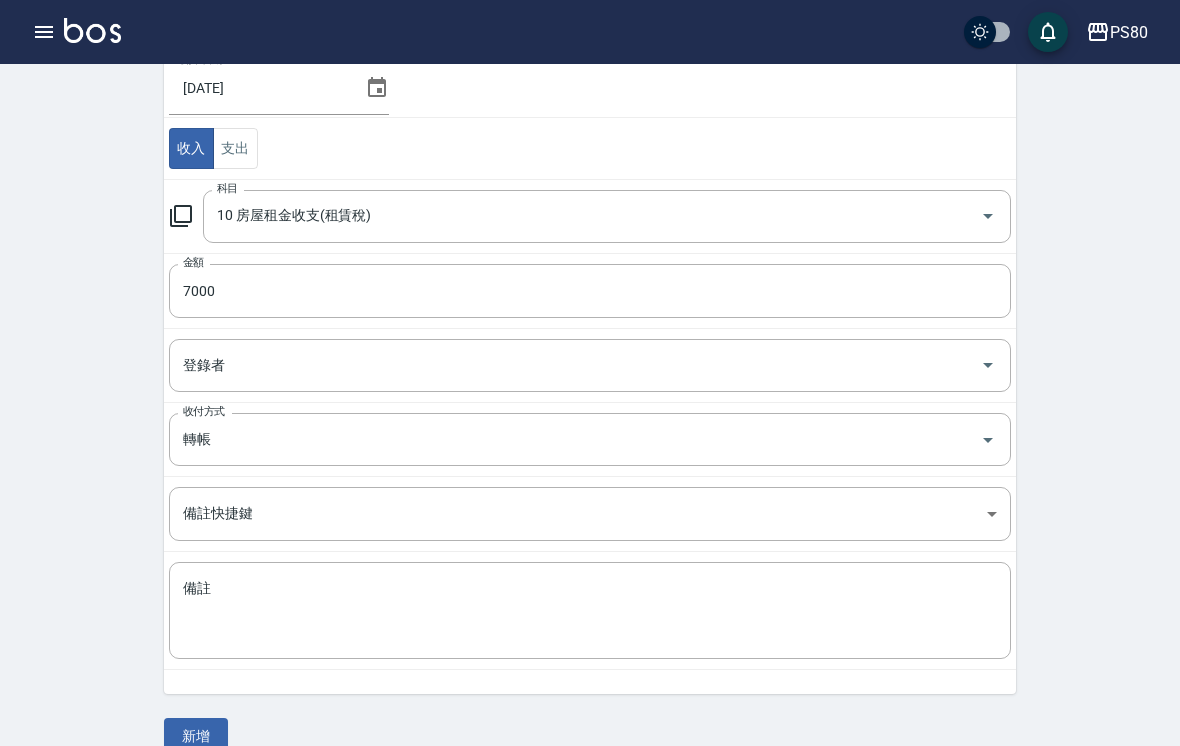 click on "新增" at bounding box center [196, 736] 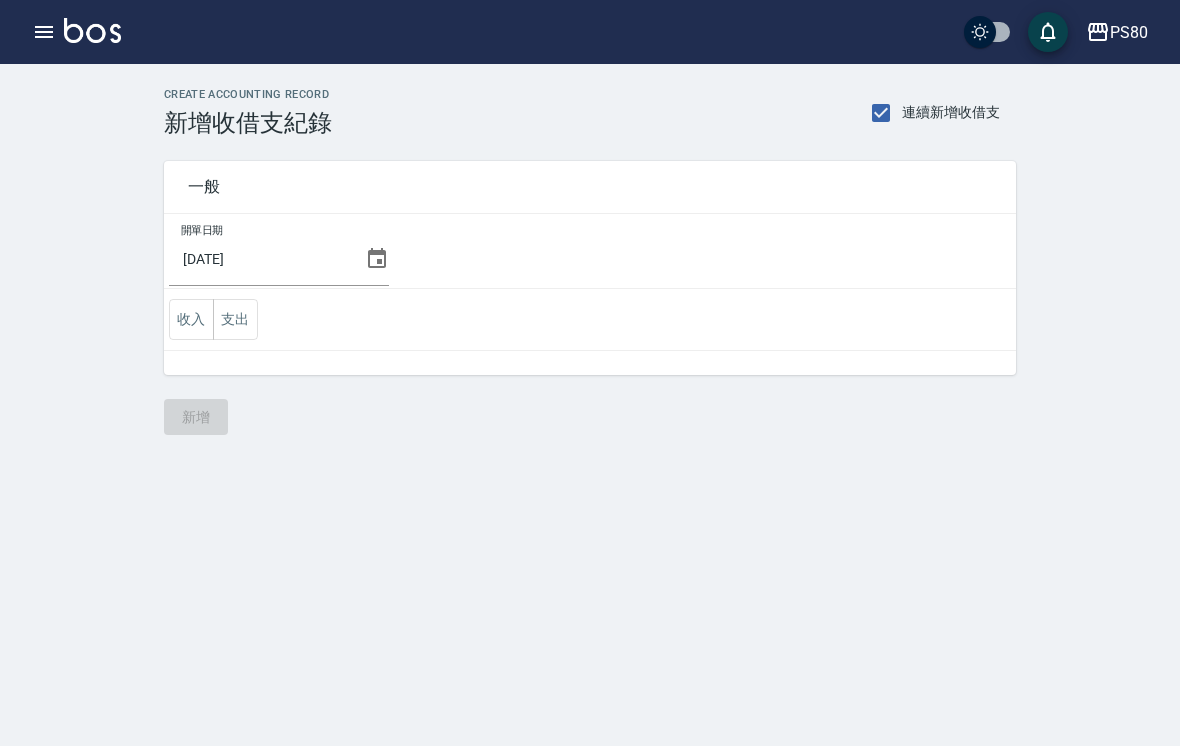 scroll, scrollTop: 0, scrollLeft: 0, axis: both 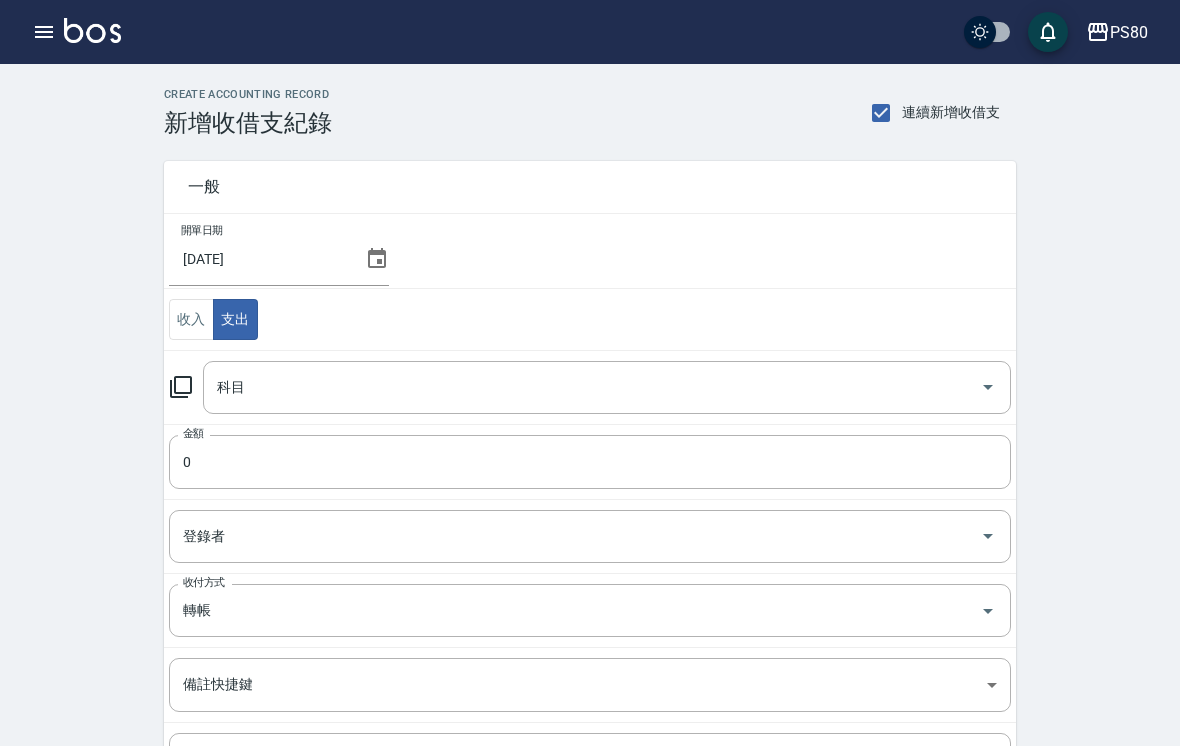 click on "科目" at bounding box center [592, 387] 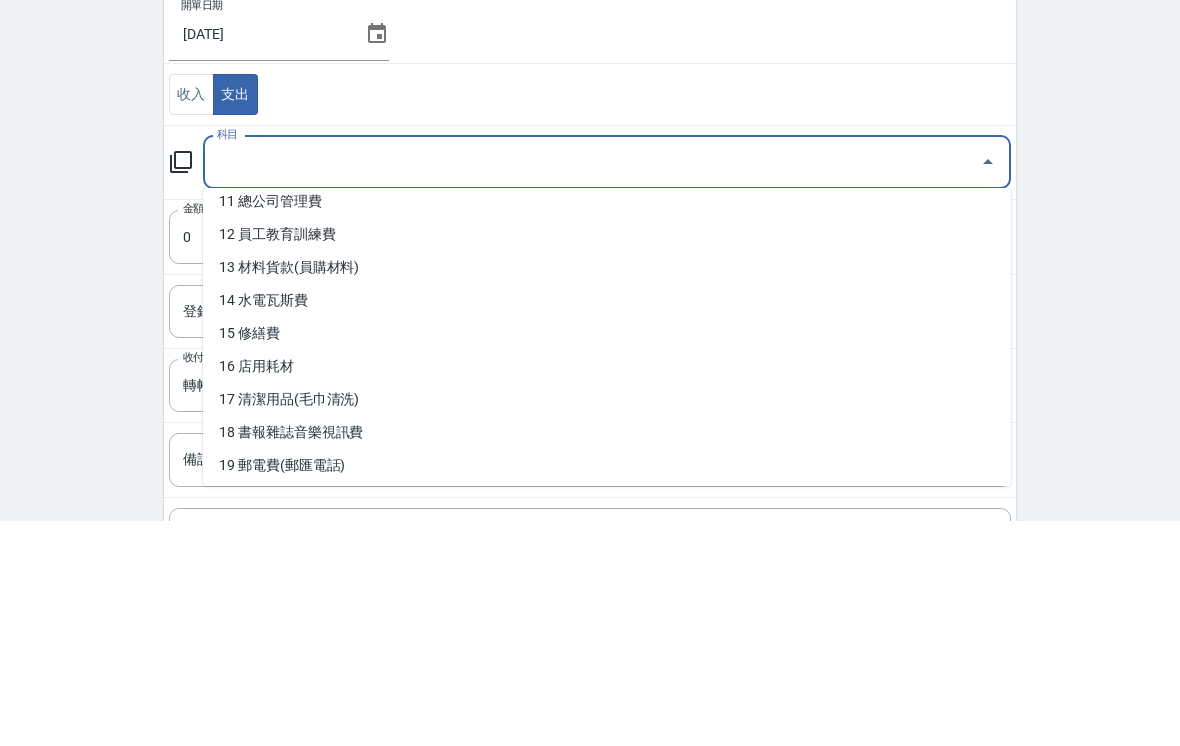 scroll, scrollTop: 371, scrollLeft: 0, axis: vertical 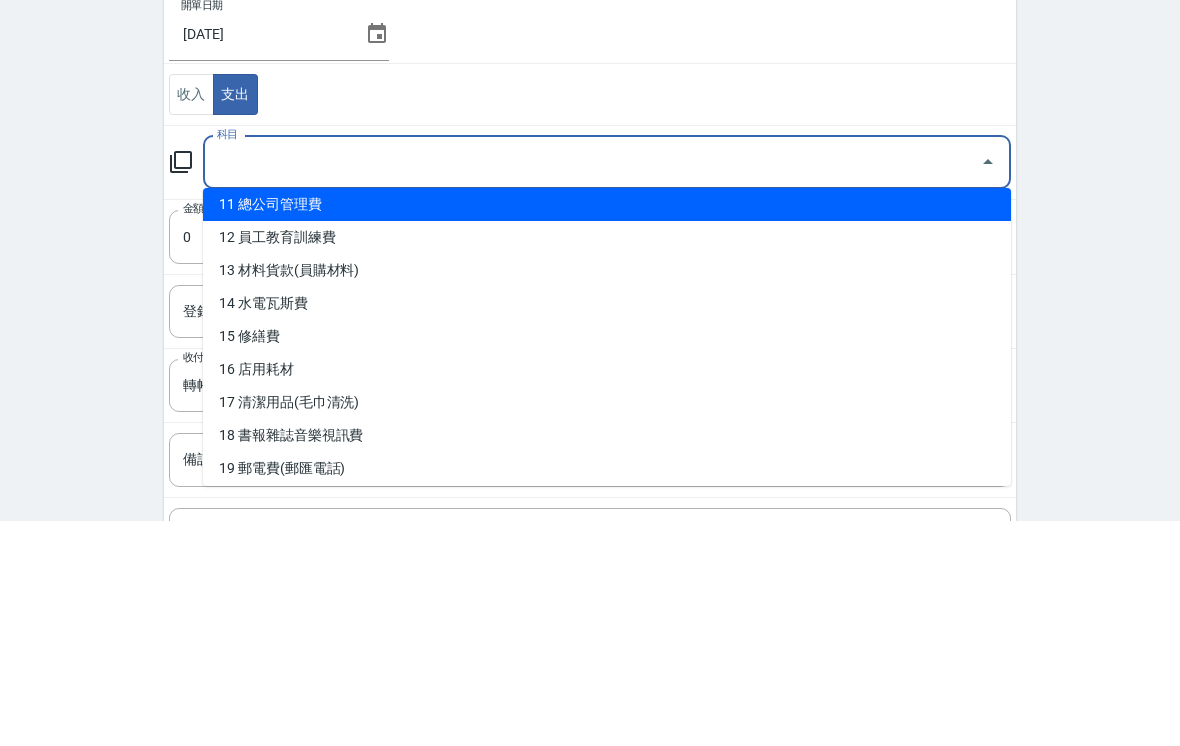 click on "11 總公司管理費" at bounding box center [607, 429] 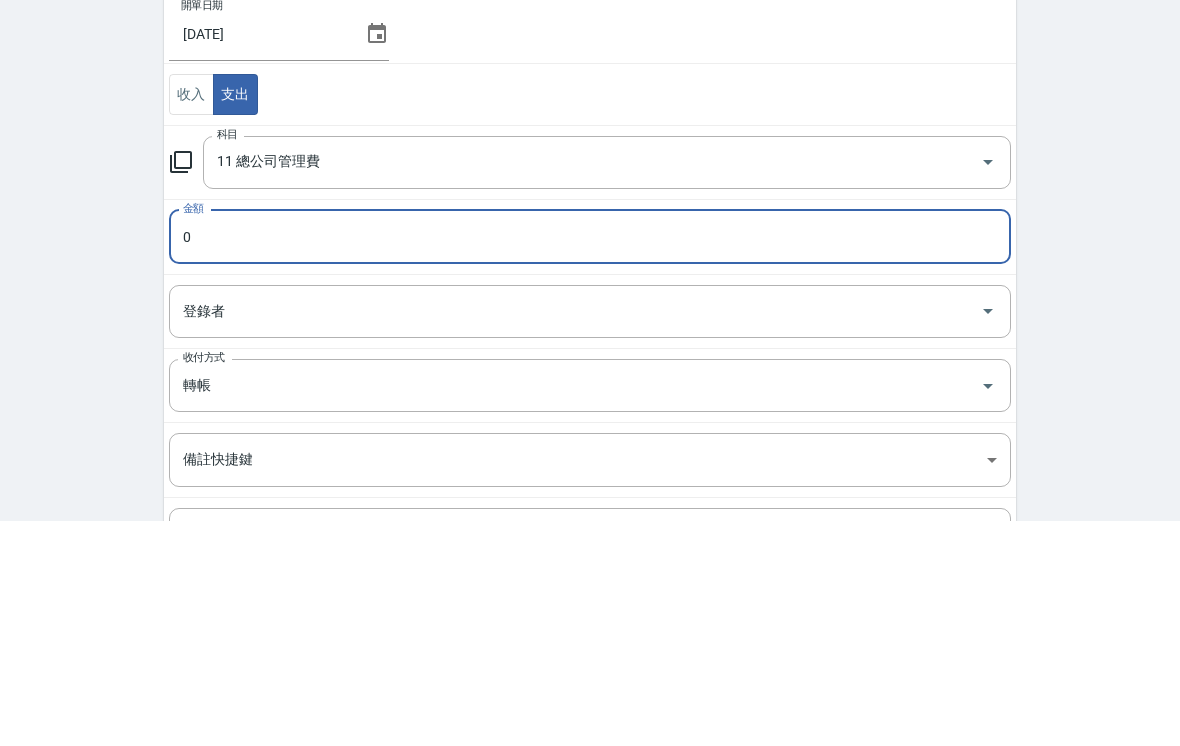click on "0" at bounding box center [590, 462] 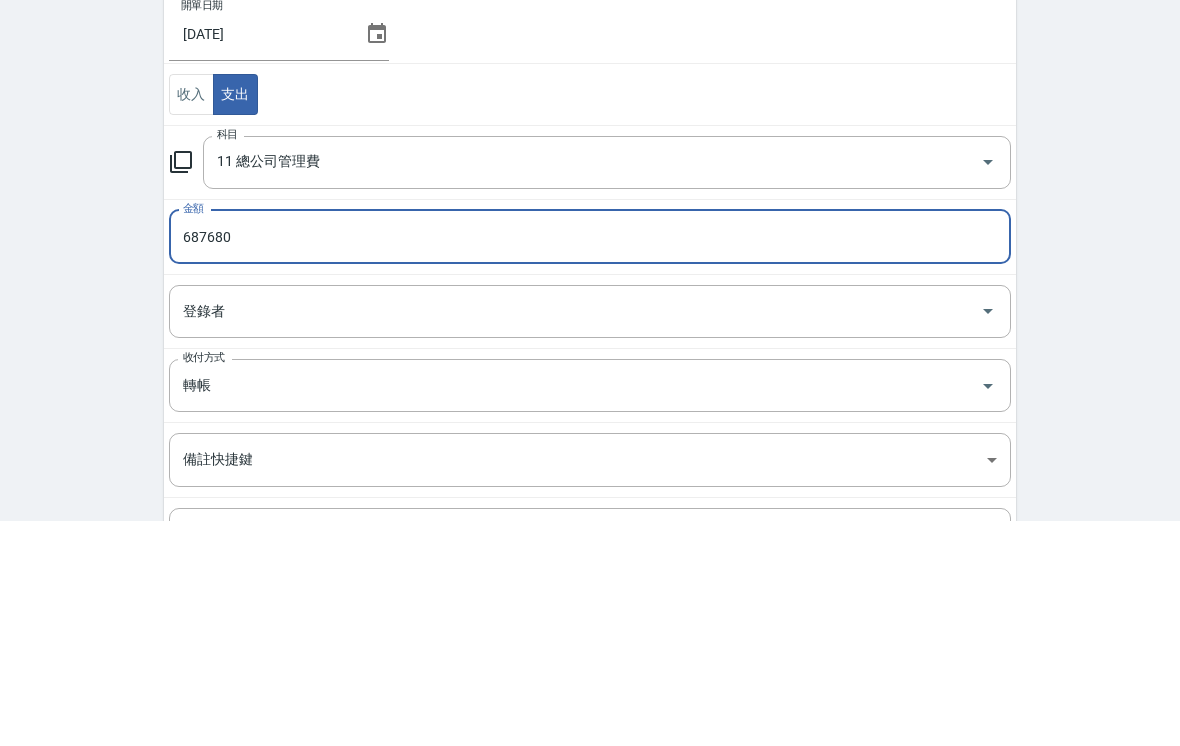 click on "687680" at bounding box center [590, 462] 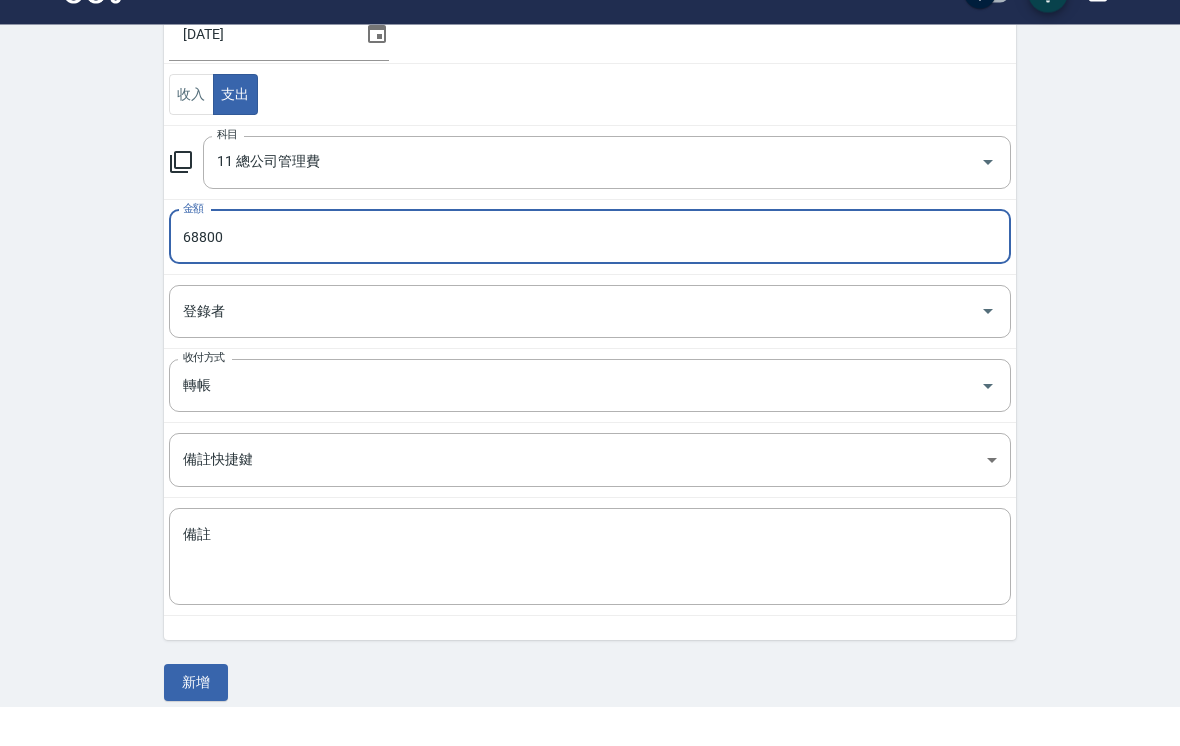 scroll, scrollTop: 202, scrollLeft: 0, axis: vertical 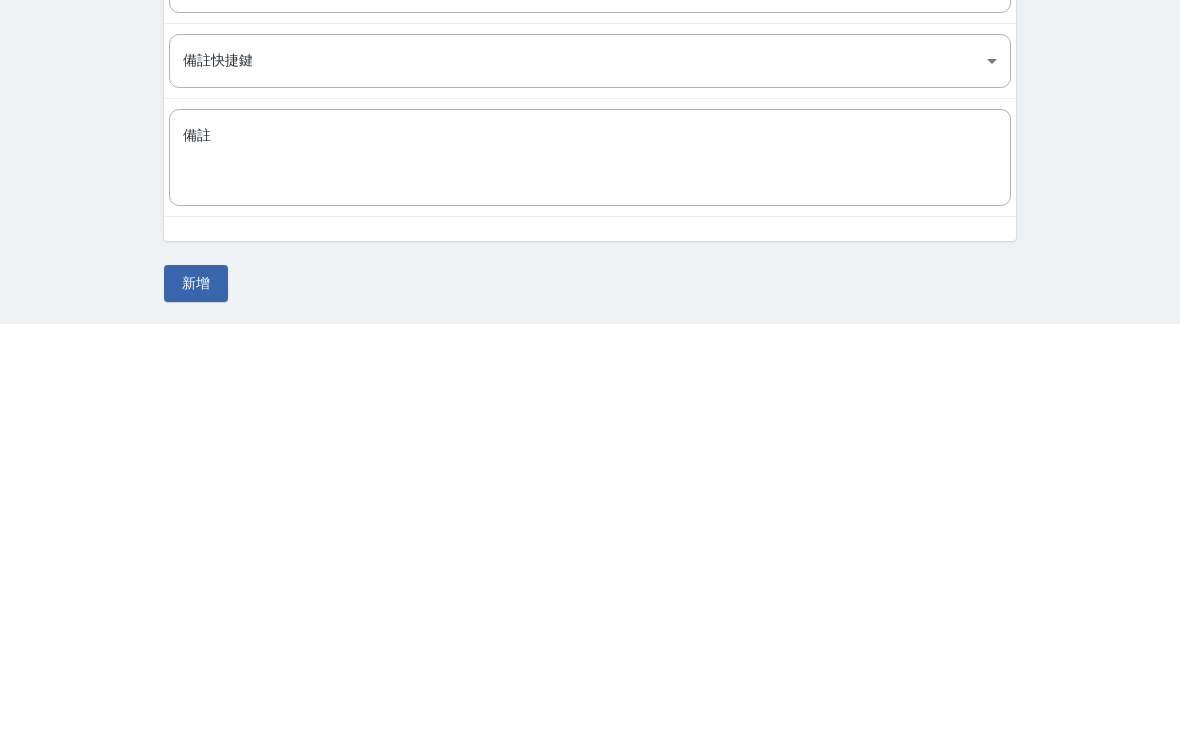 type on "68800" 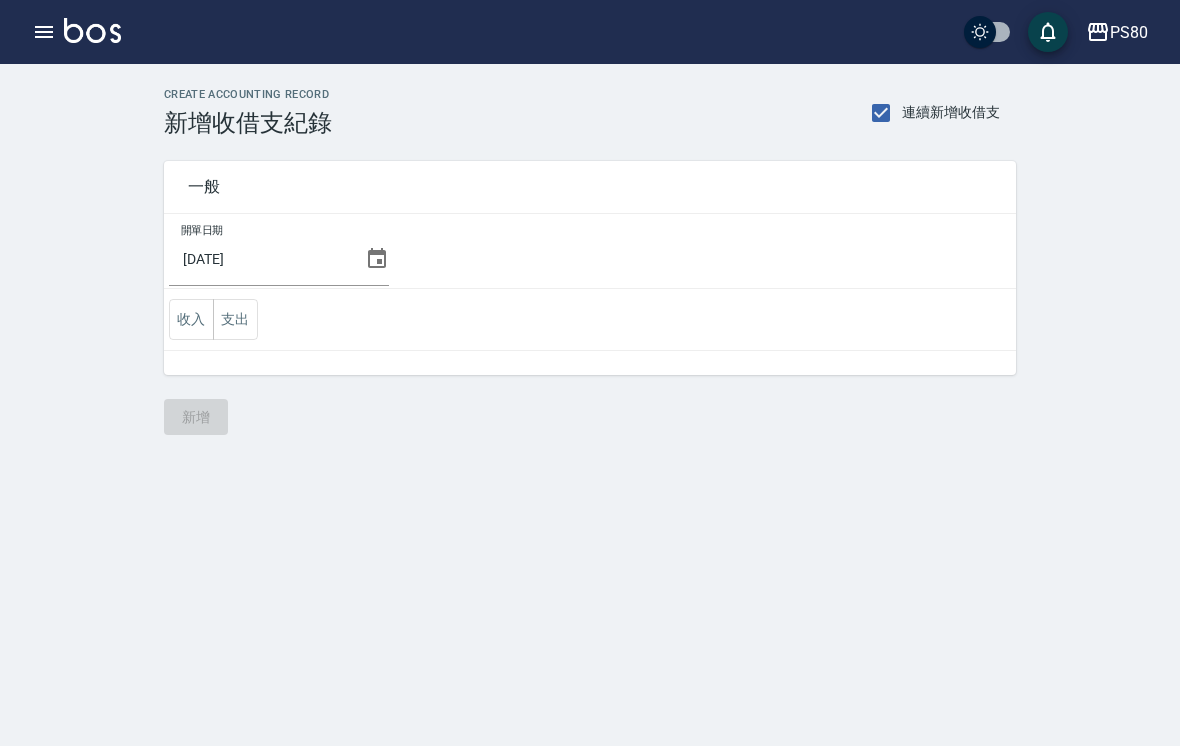 scroll, scrollTop: 0, scrollLeft: 0, axis: both 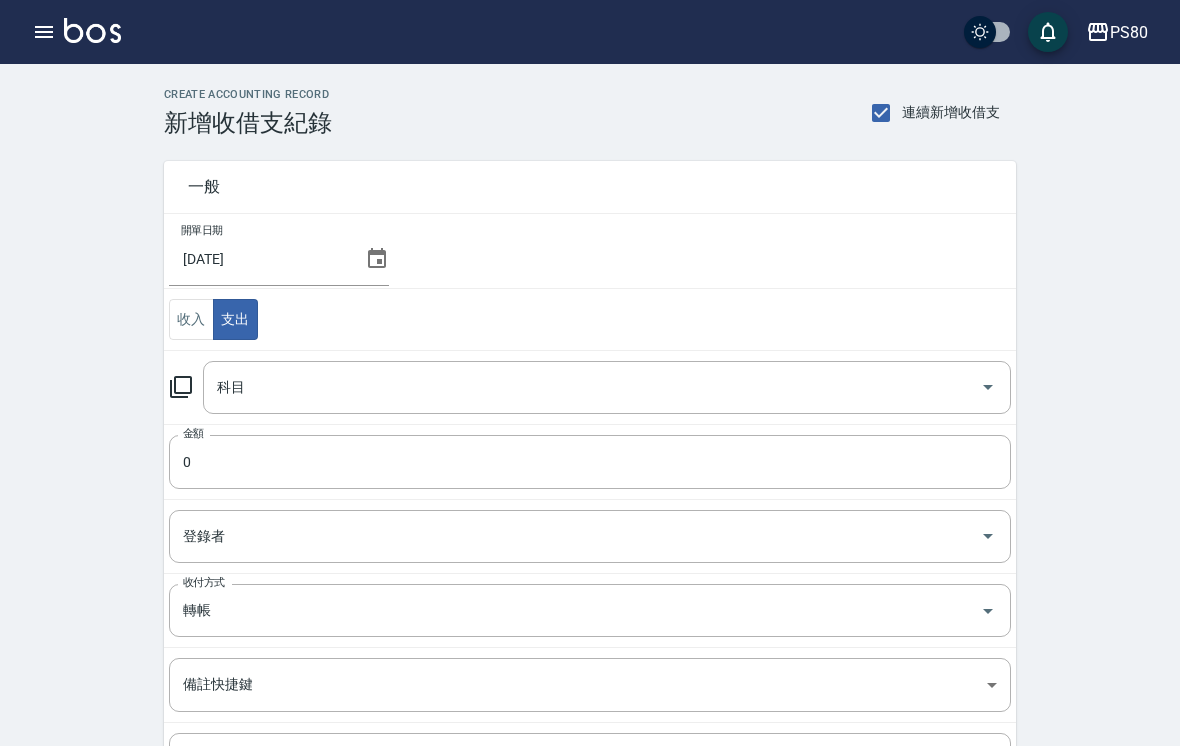 click on "科目" at bounding box center [592, 387] 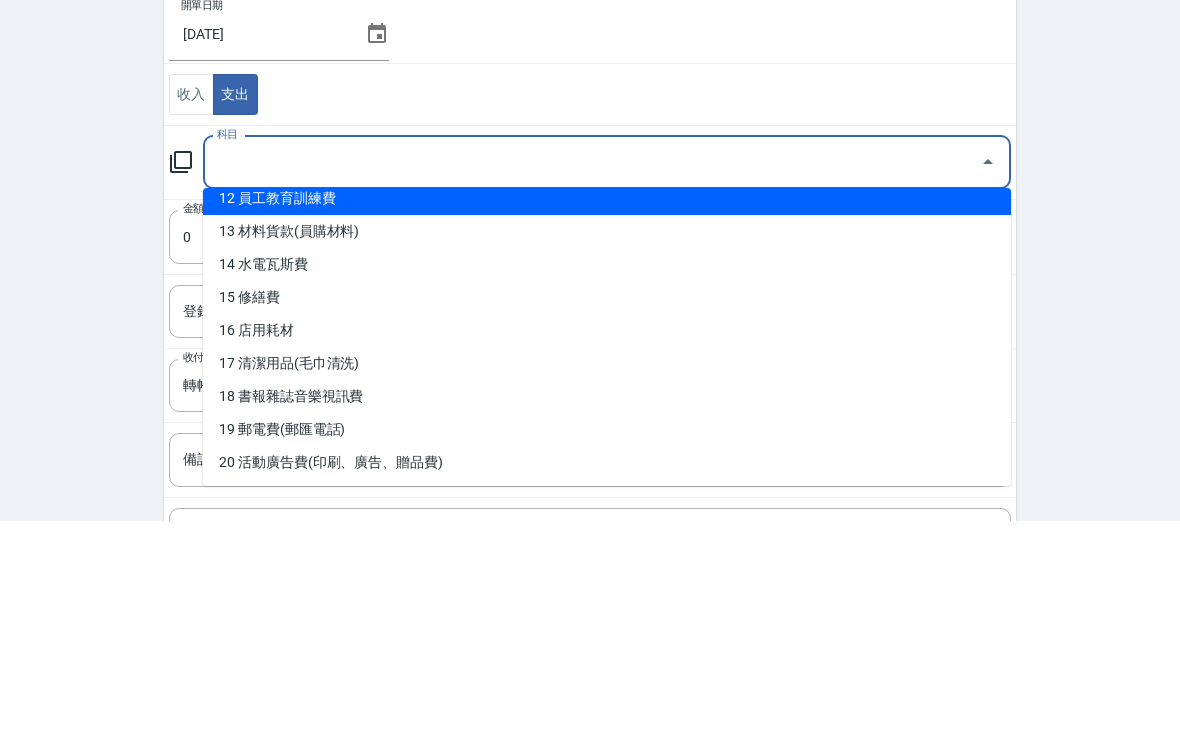scroll, scrollTop: 416, scrollLeft: 0, axis: vertical 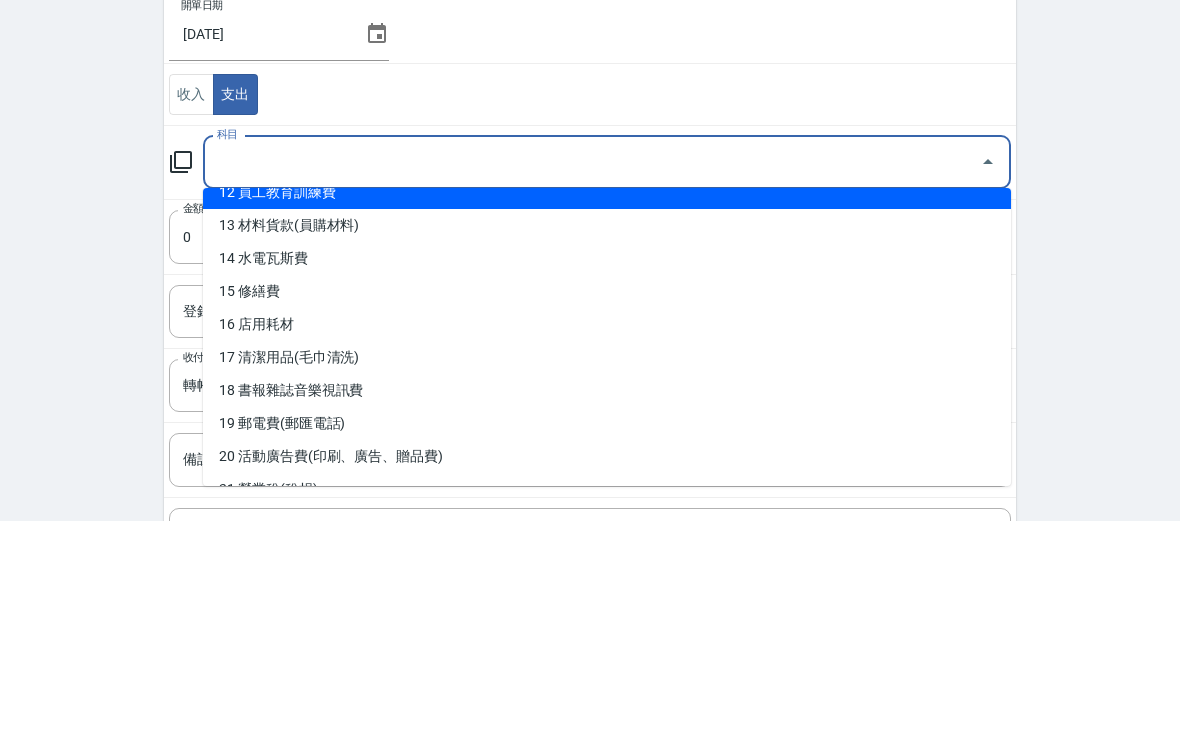 click on "13 材料貨款(員購材料)" at bounding box center [607, 450] 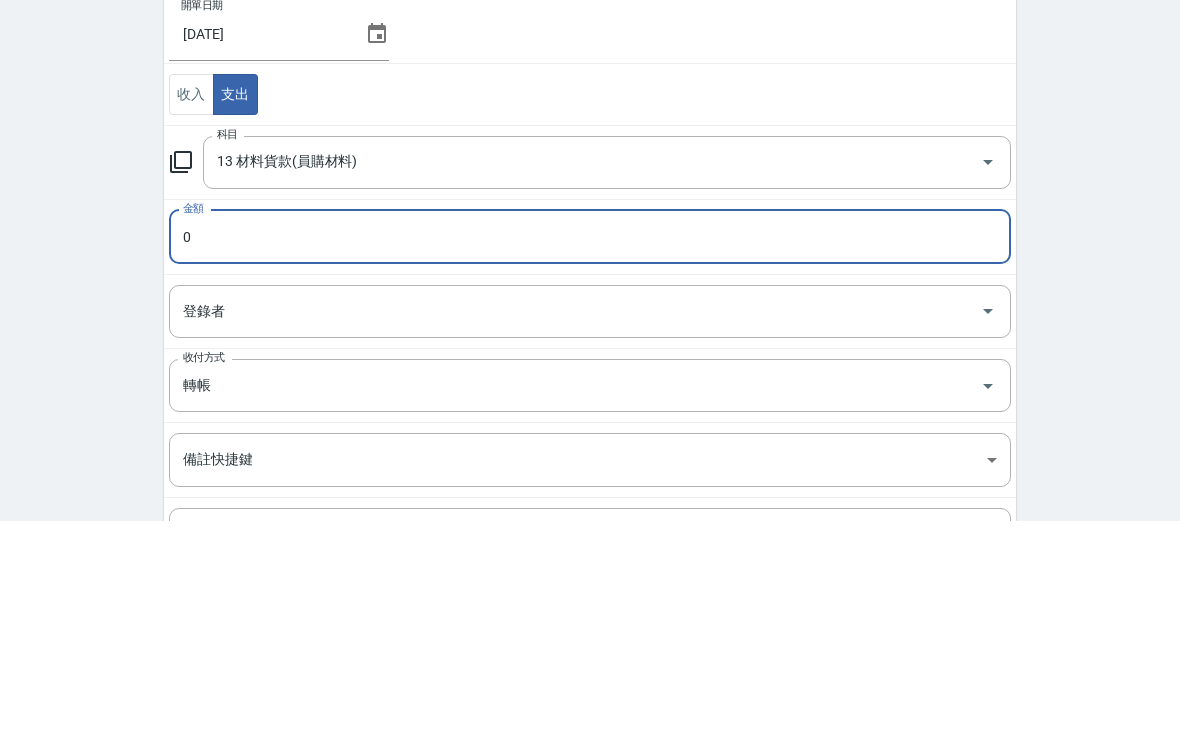 type on "13 材料貨款(員購材料)" 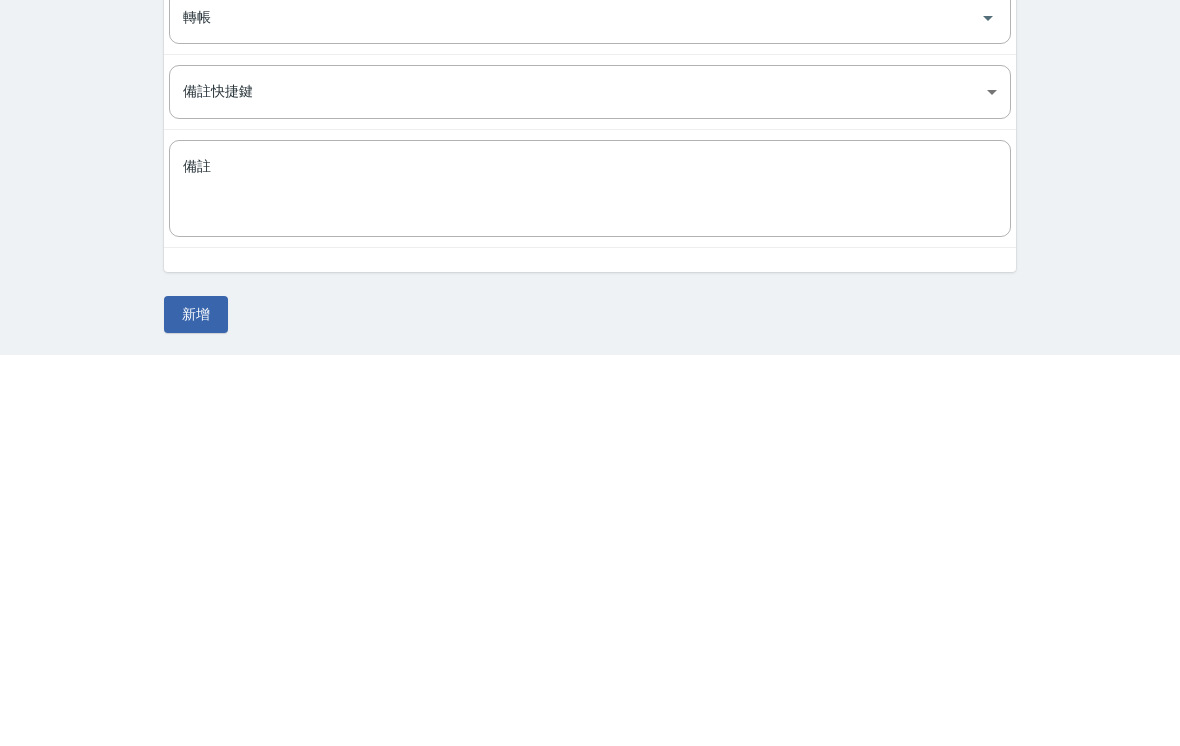 type on "88419" 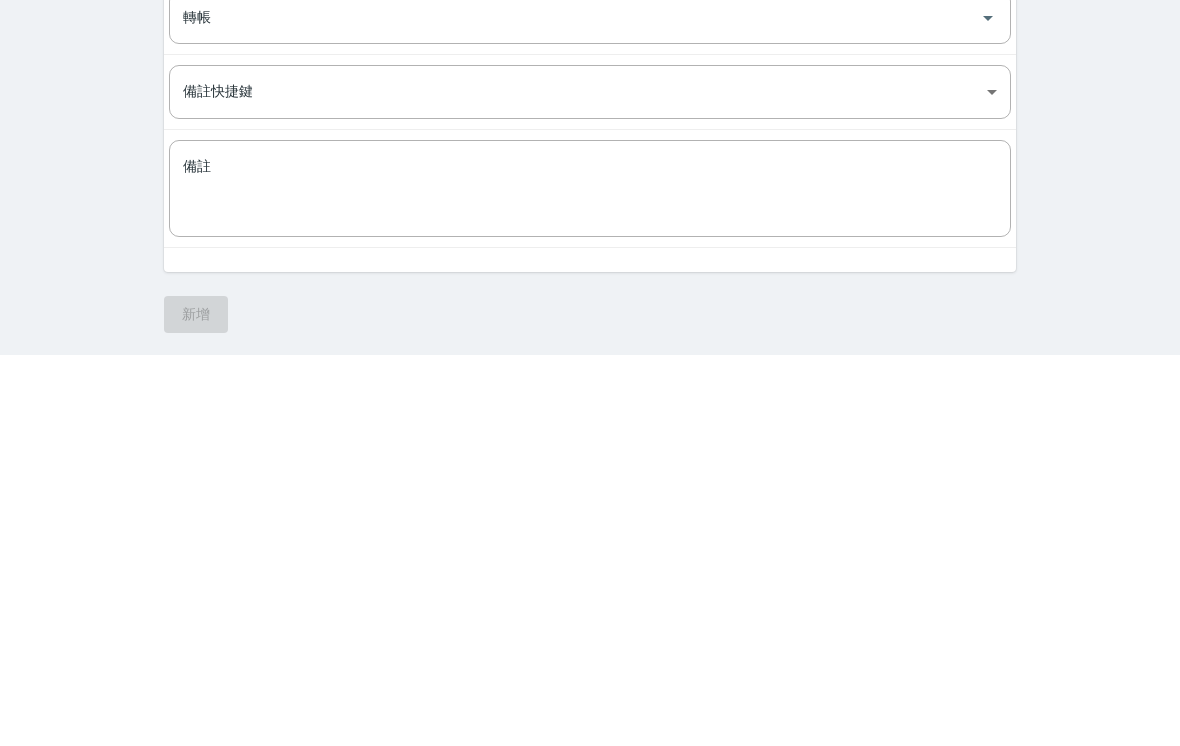 scroll, scrollTop: 171, scrollLeft: 0, axis: vertical 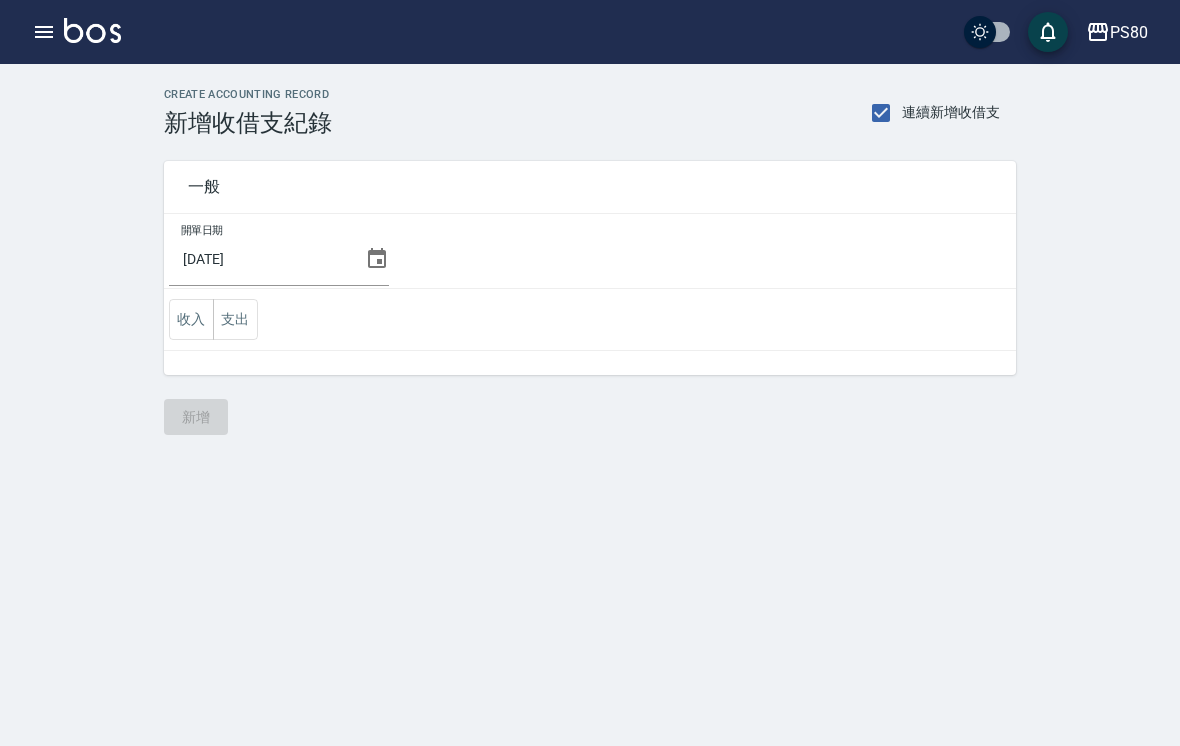 click 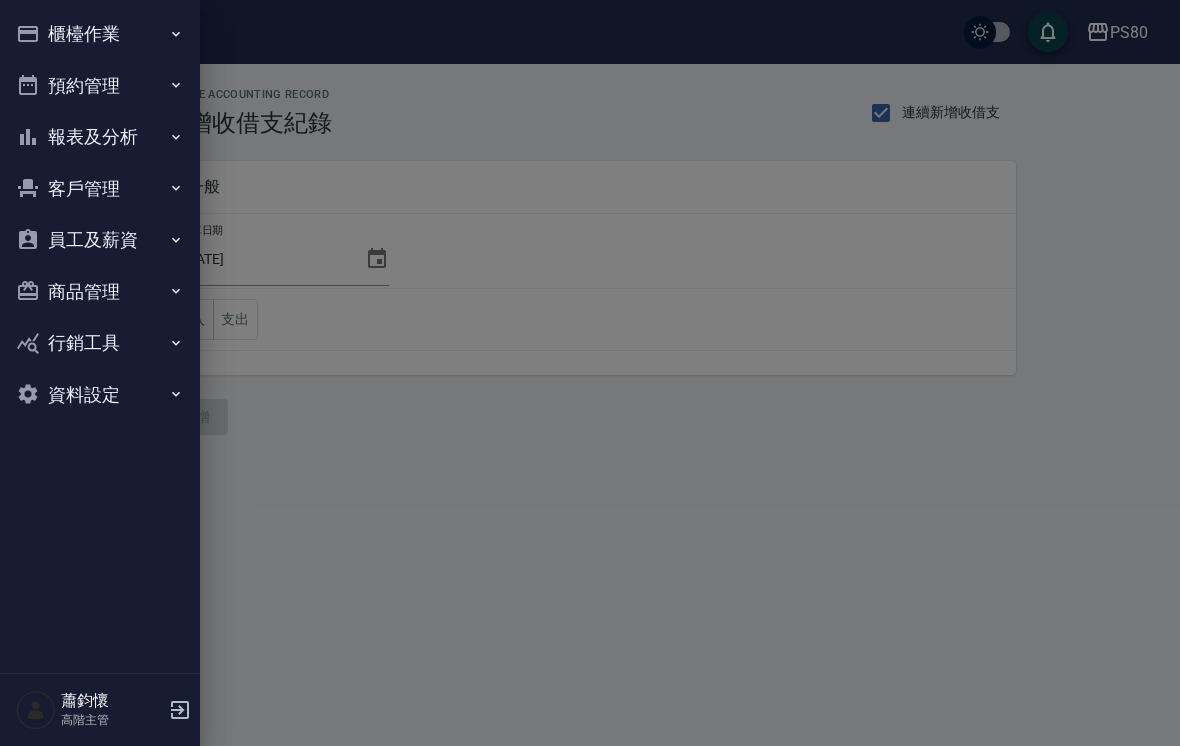 click on "櫃檯作業" at bounding box center (100, 34) 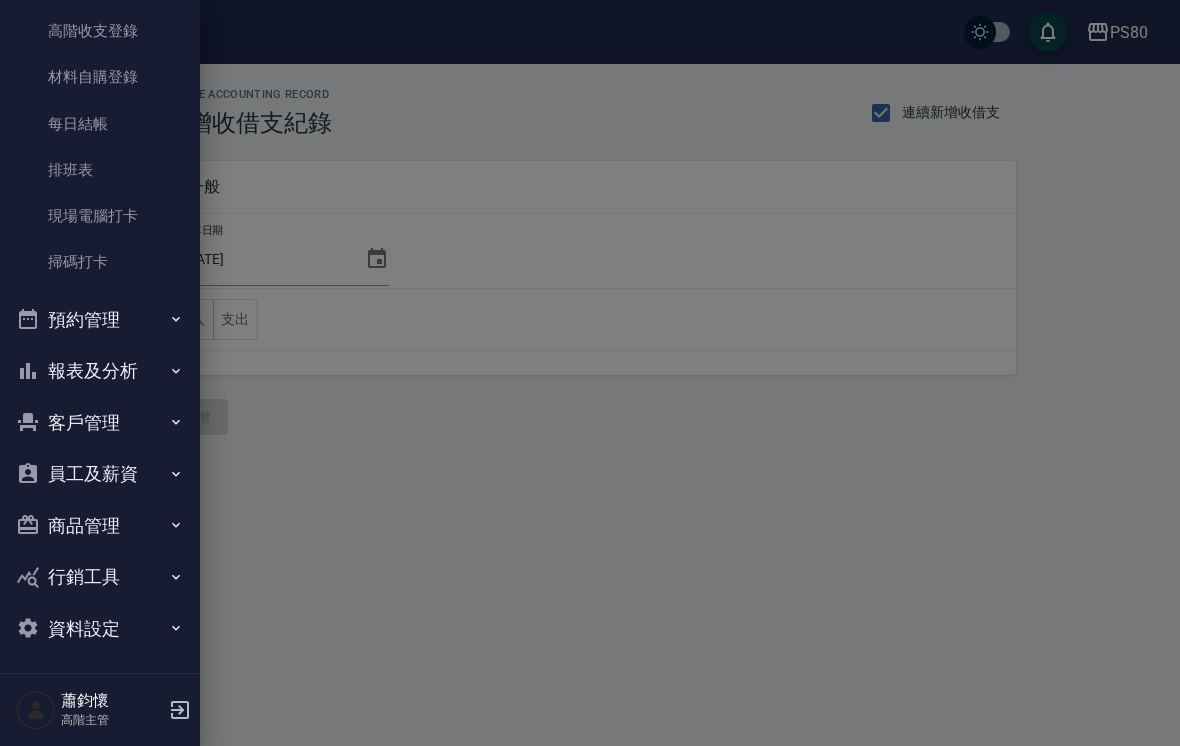 scroll, scrollTop: 335, scrollLeft: 0, axis: vertical 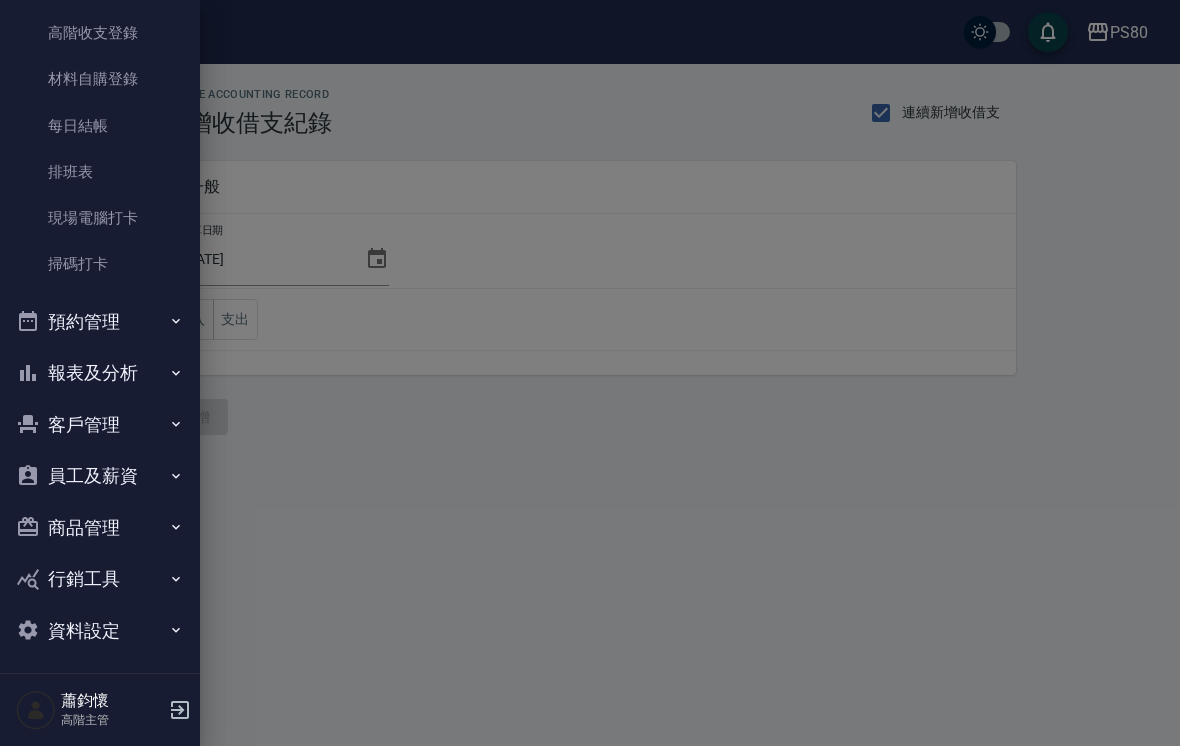 click on "報表及分析" at bounding box center [100, 373] 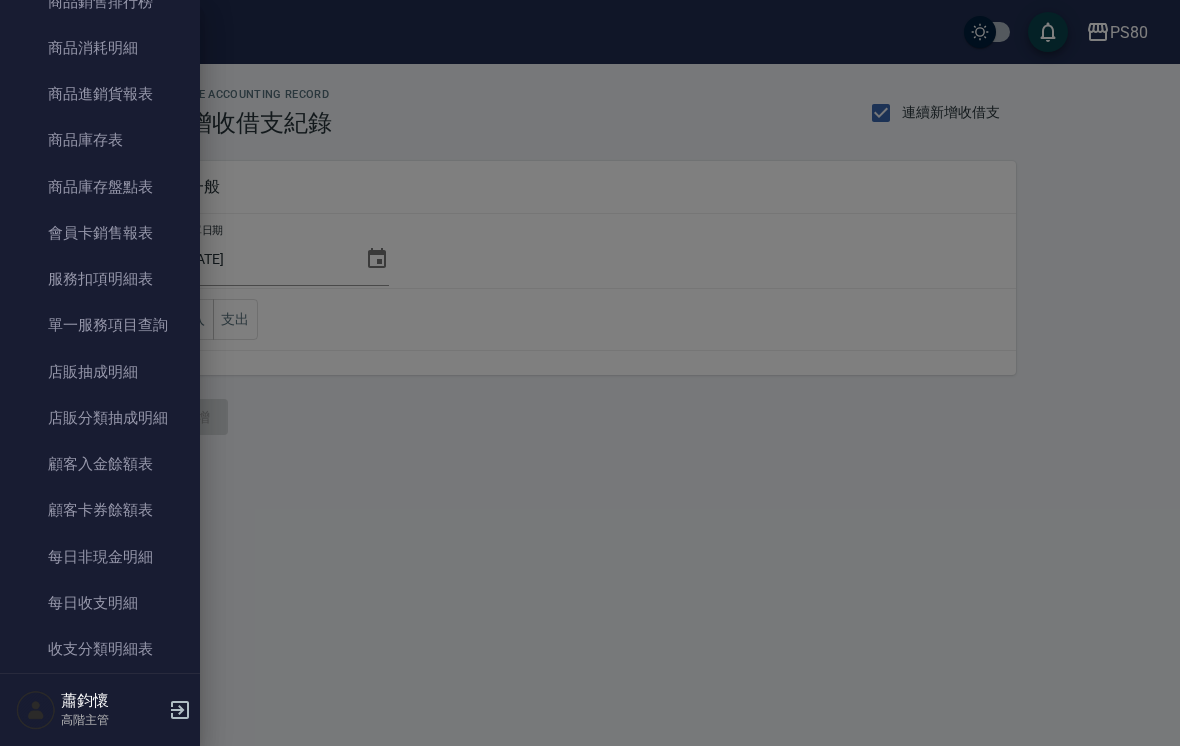 scroll, scrollTop: 1689, scrollLeft: 0, axis: vertical 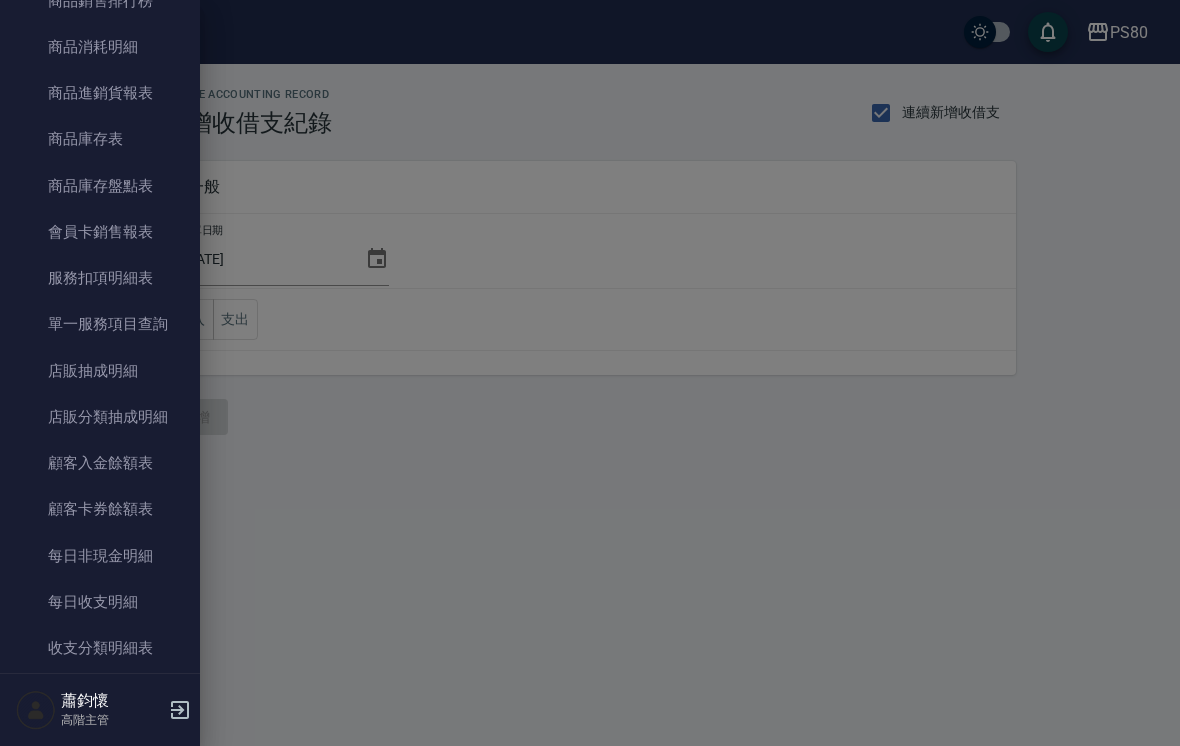 click on "單一服務項目查詢" at bounding box center [100, 324] 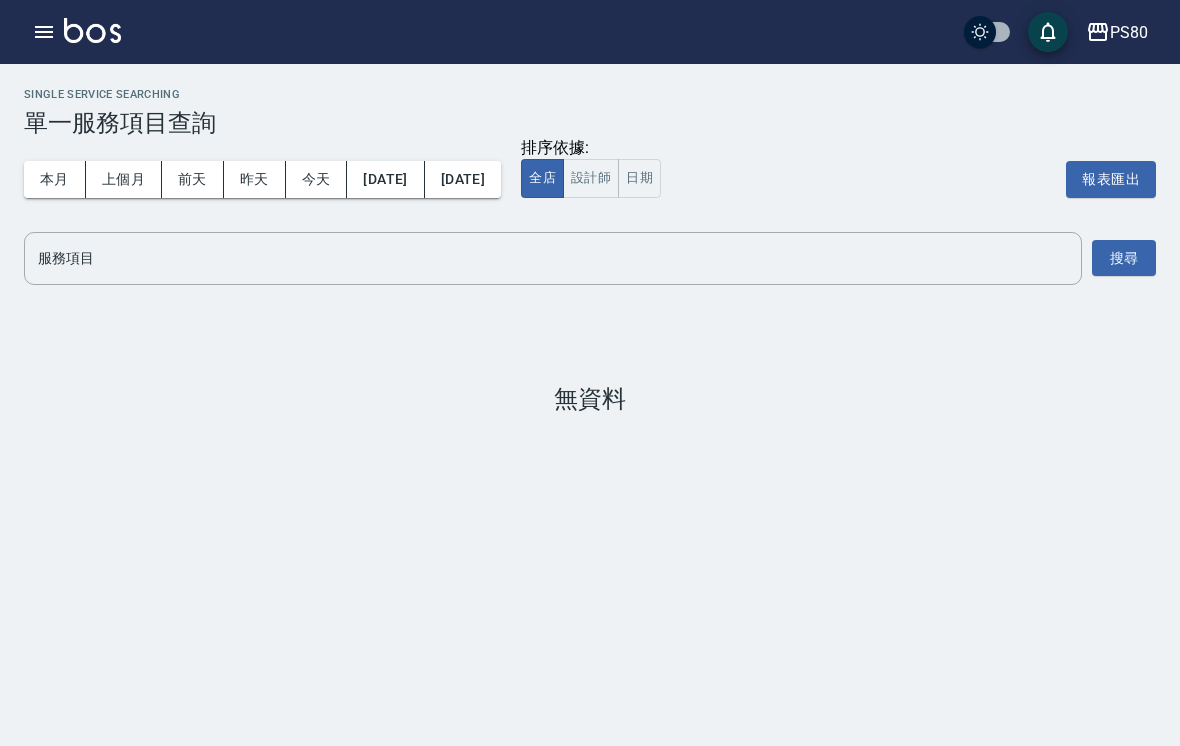 click on "上個月" at bounding box center [124, 179] 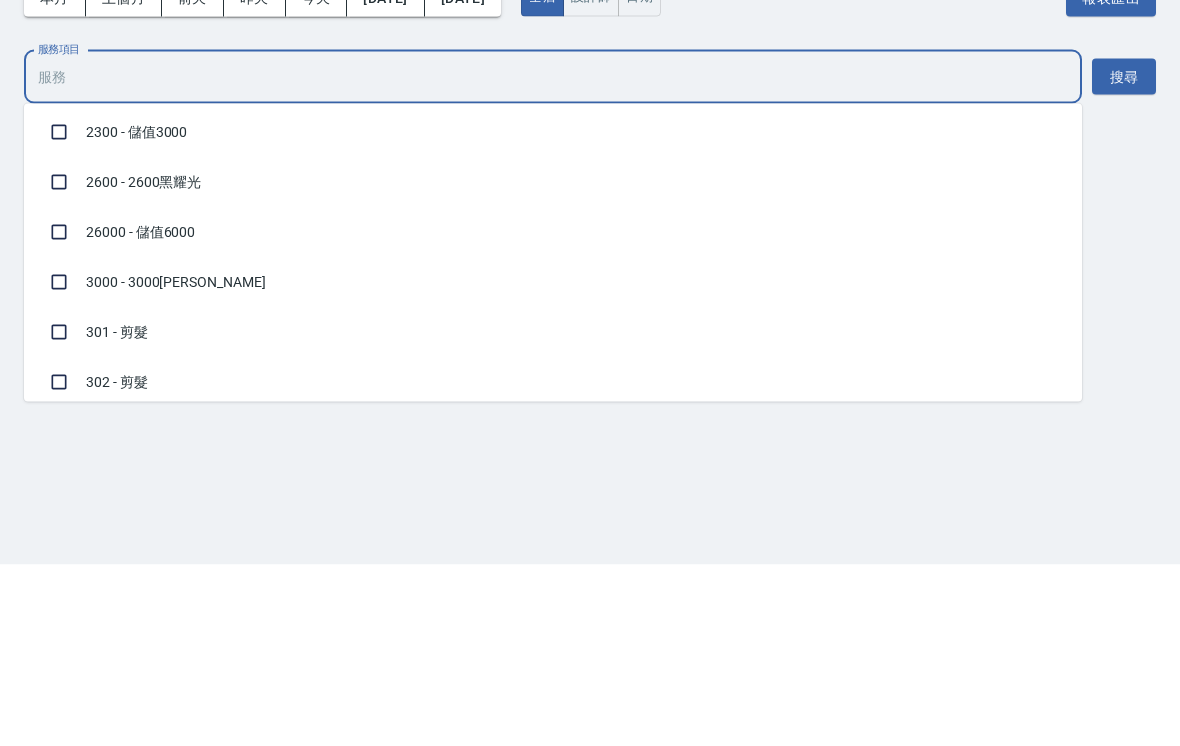 scroll, scrollTop: 3087, scrollLeft: 0, axis: vertical 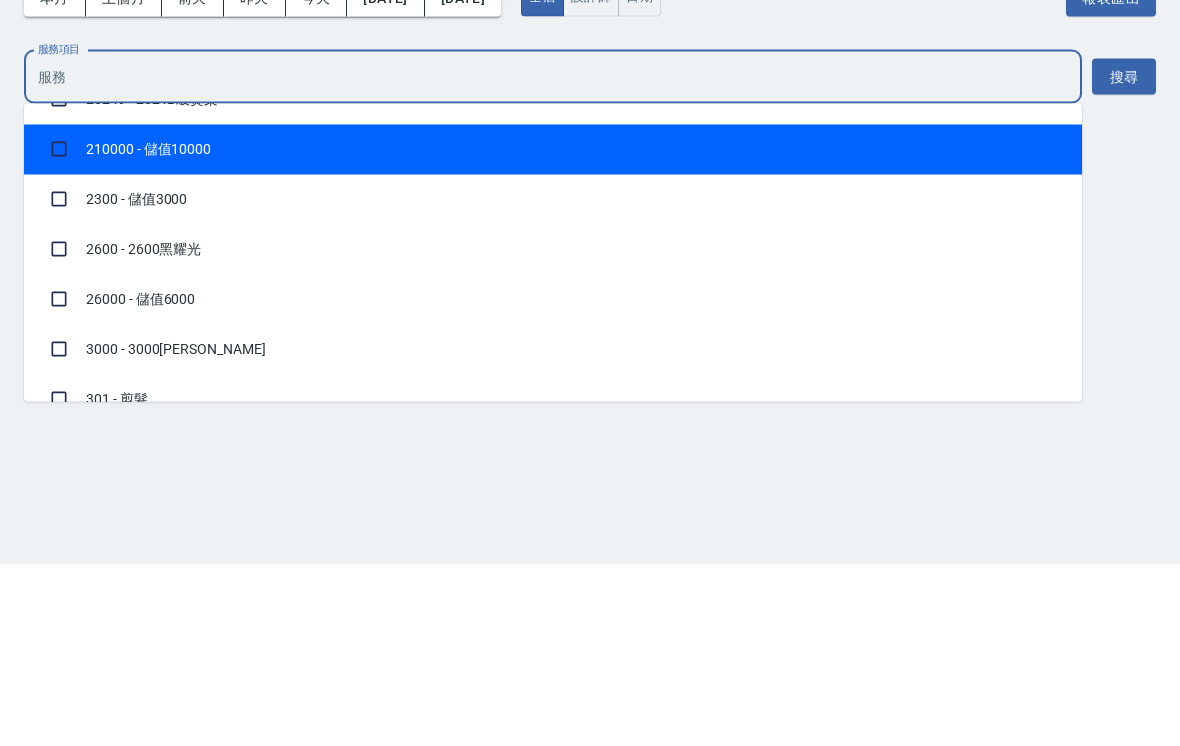 click on "210000 - 儲值10000" at bounding box center [553, 331] 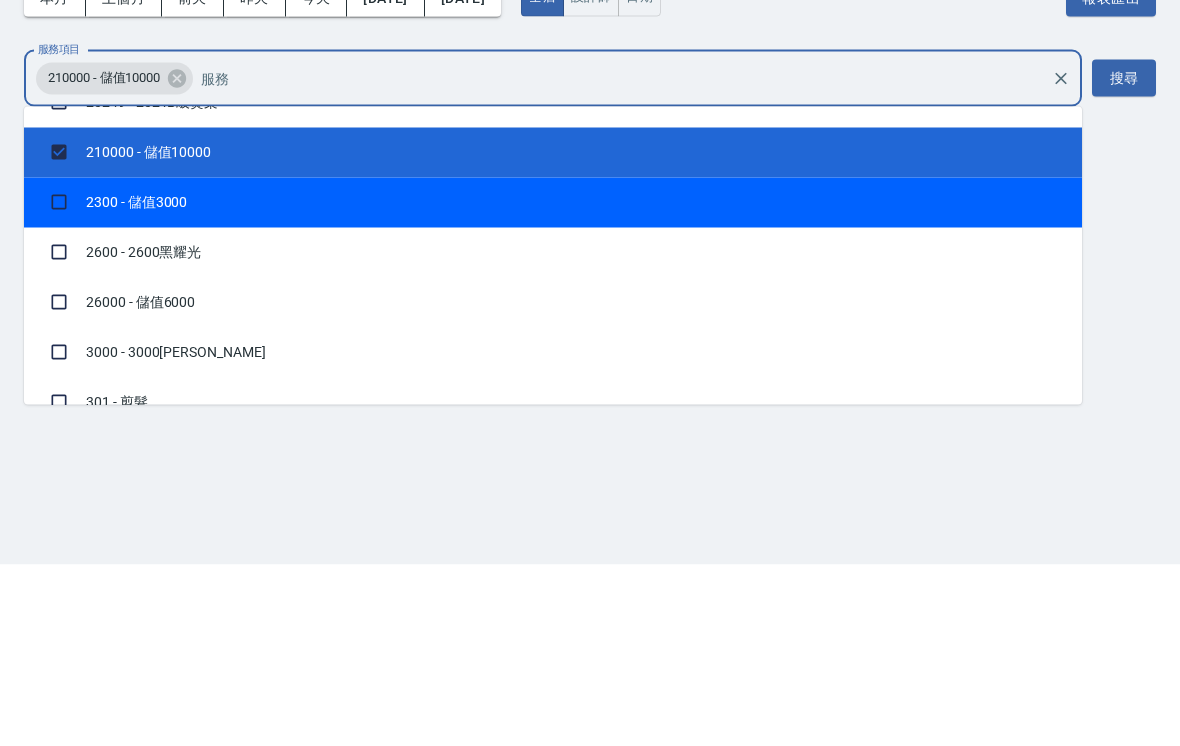 click on "2300 - 儲值3000" at bounding box center (553, 384) 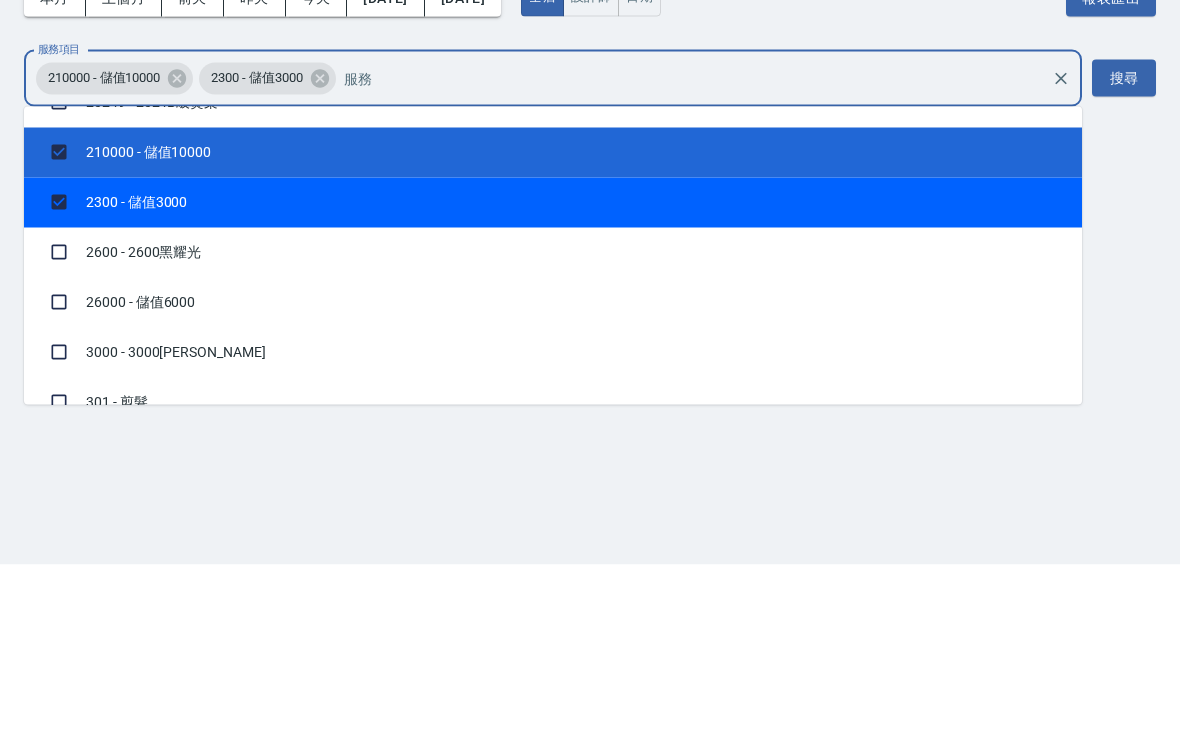 checkbox on "true" 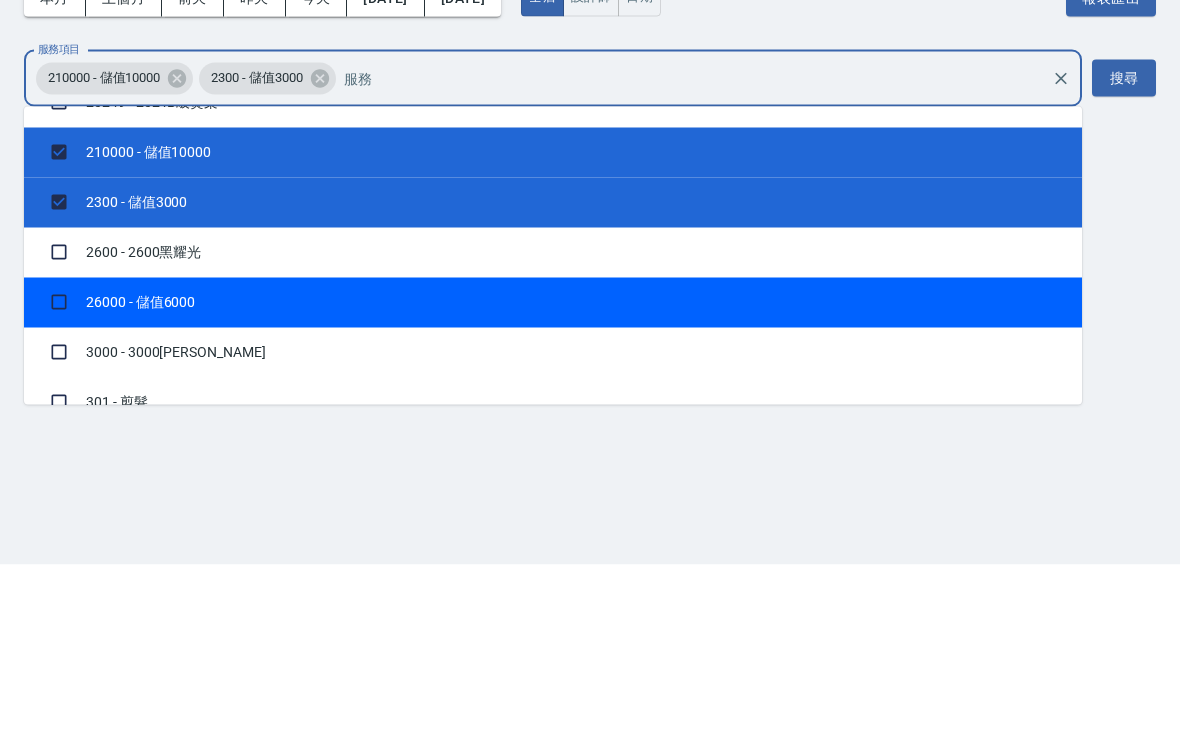 click on "26000 - 儲值6000" at bounding box center [553, 484] 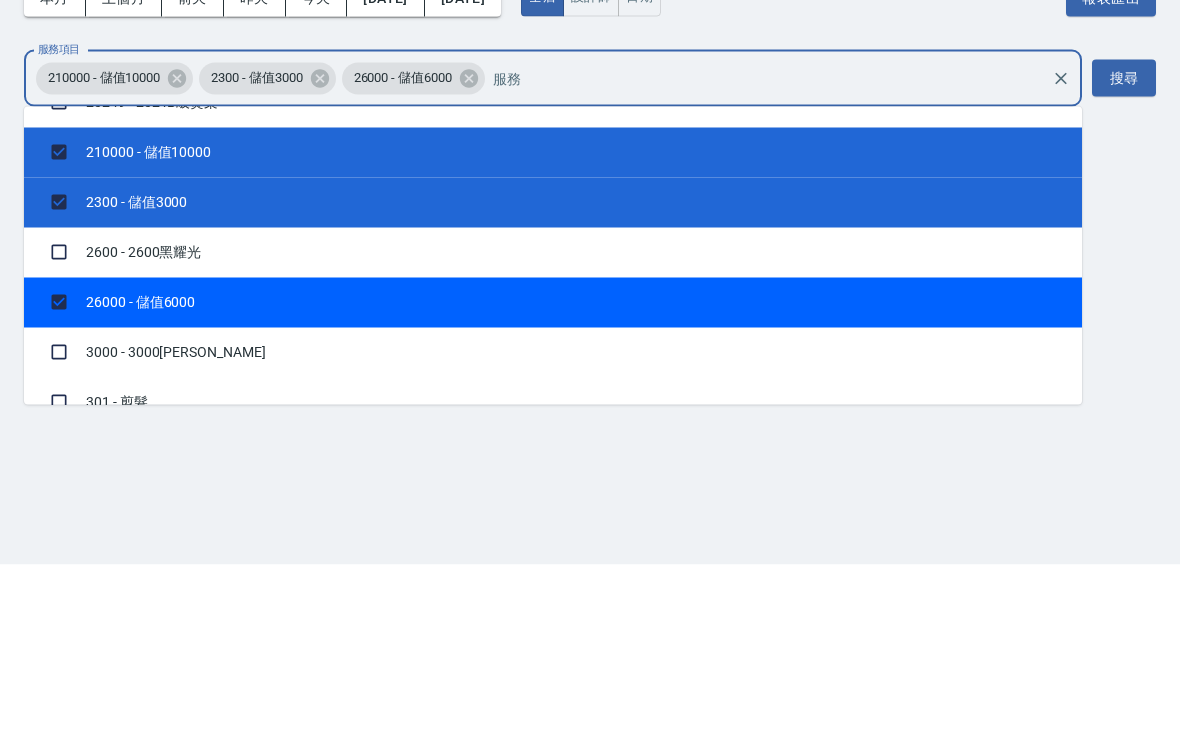 click on "搜尋" at bounding box center (1124, 259) 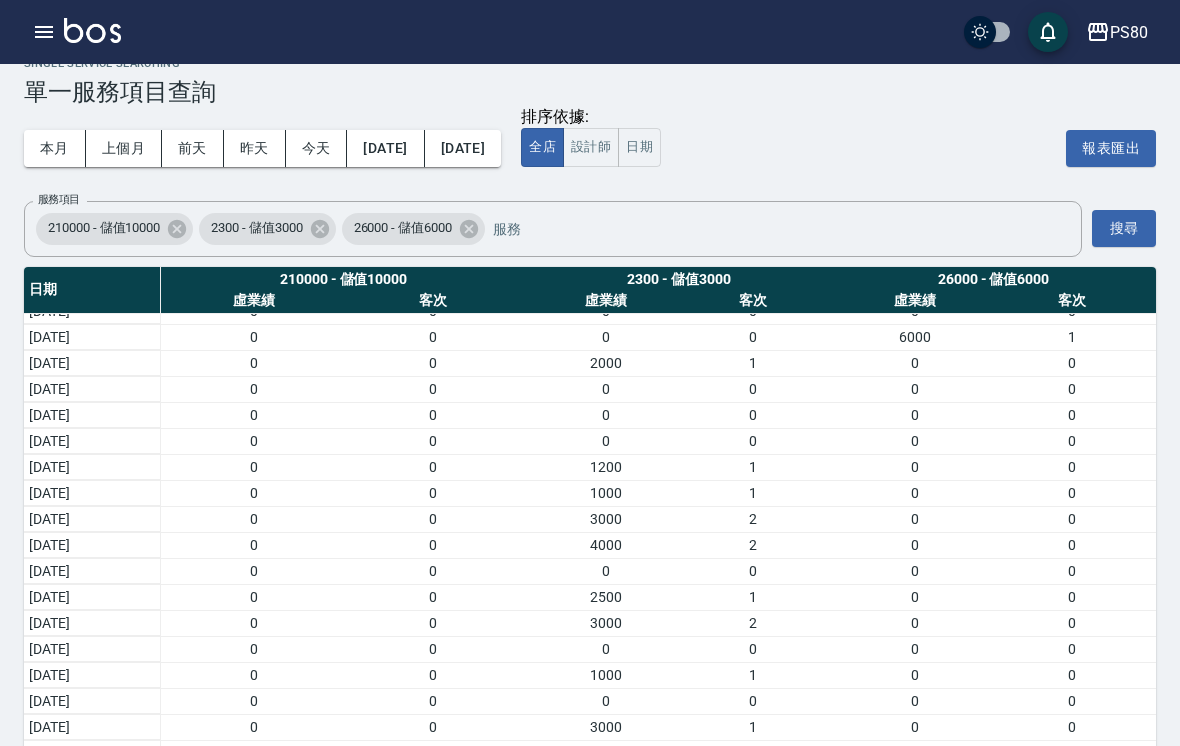 scroll, scrollTop: 326, scrollLeft: 0, axis: vertical 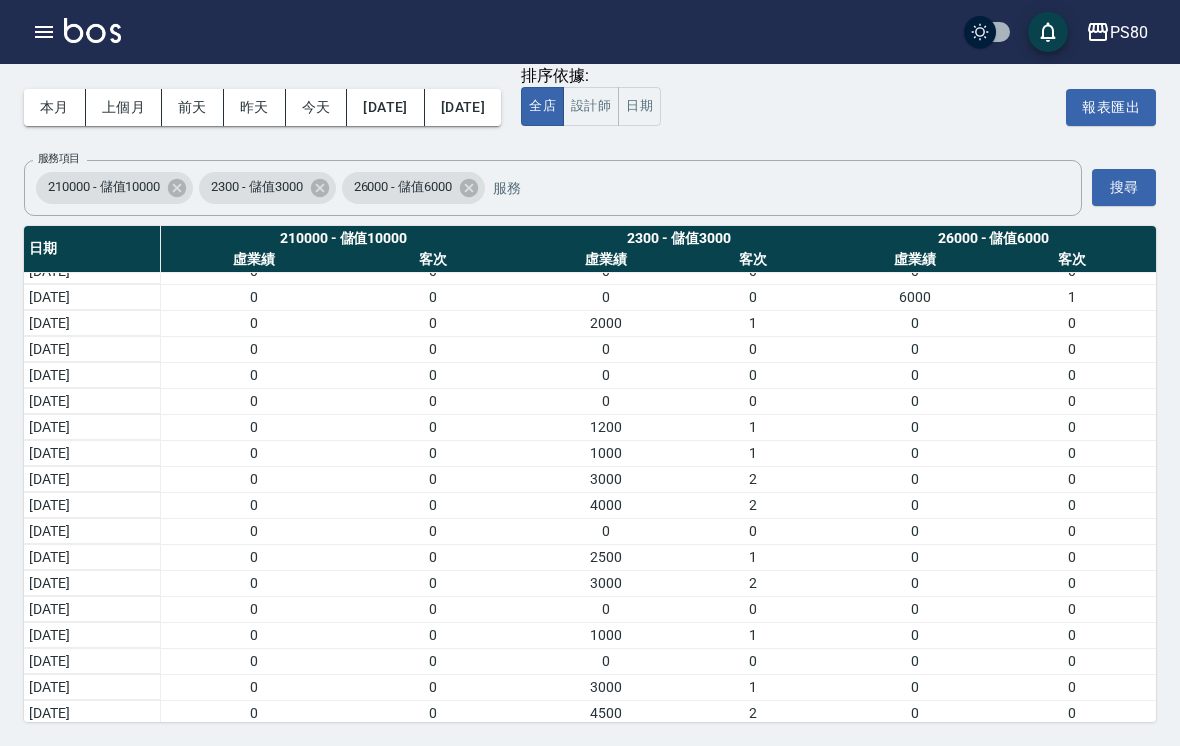 click on "0" at bounding box center (915, 583) 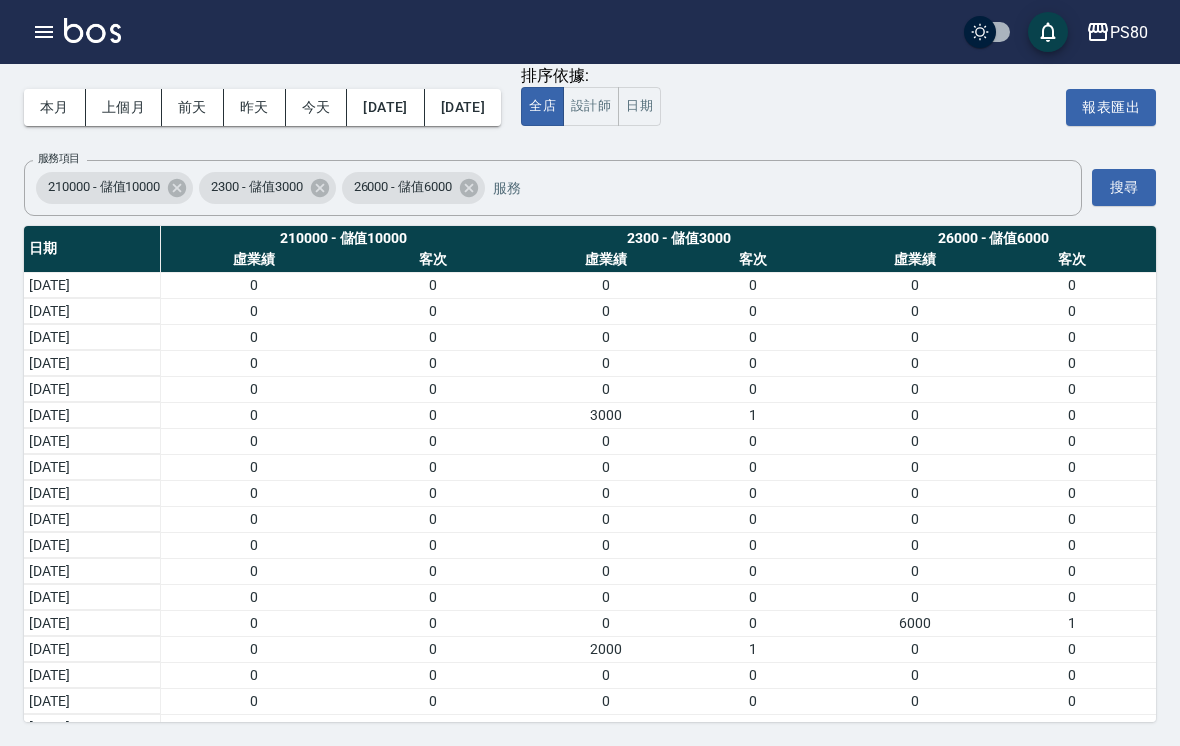 scroll, scrollTop: 0, scrollLeft: 0, axis: both 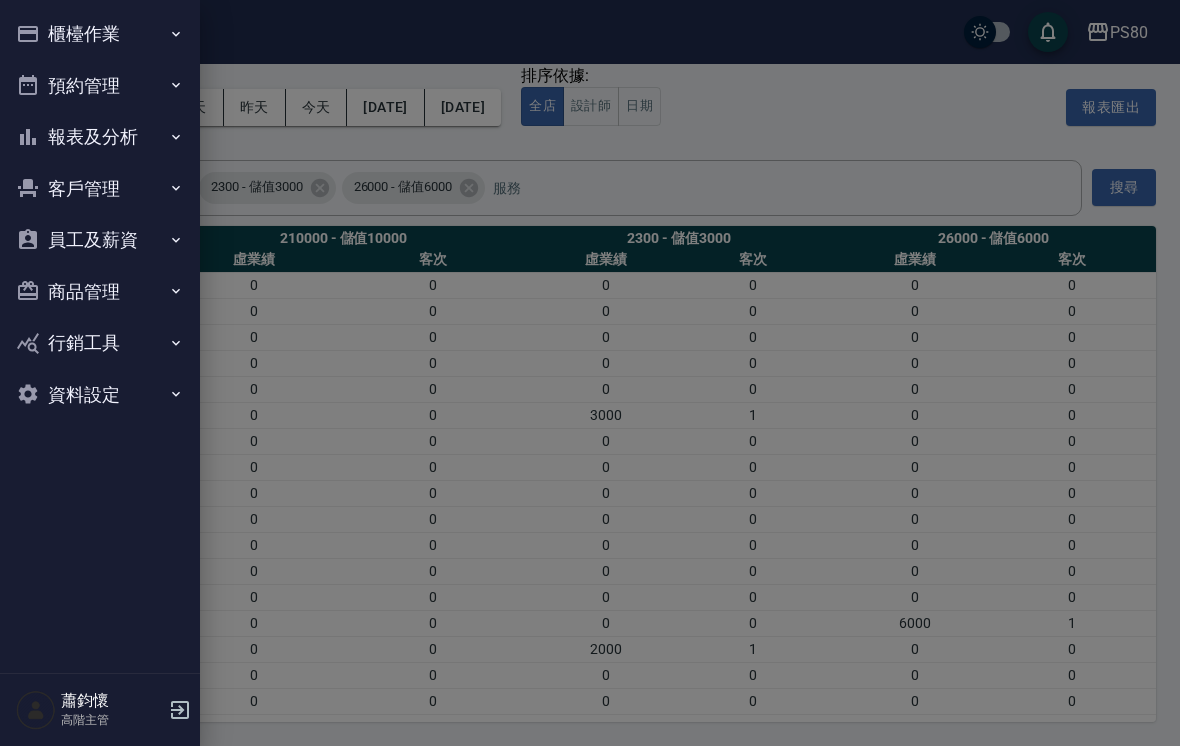 click on "員工及薪資" at bounding box center [100, 240] 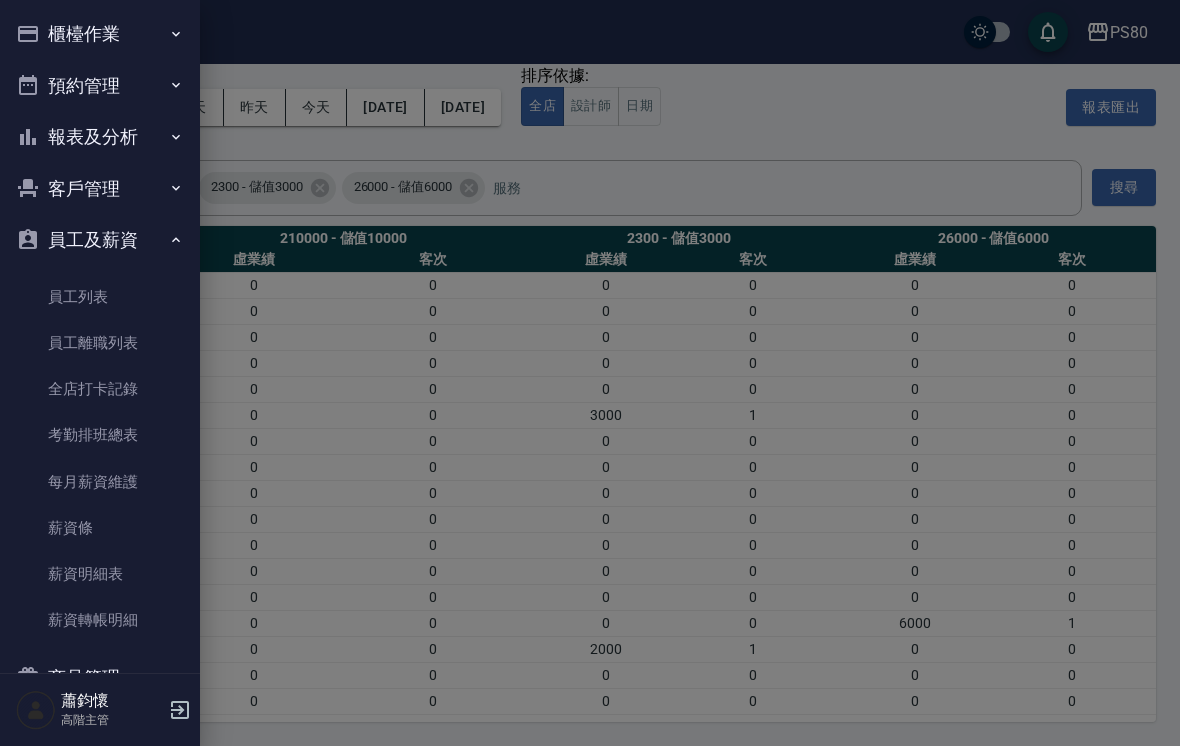 click on "客戶管理" at bounding box center (100, 189) 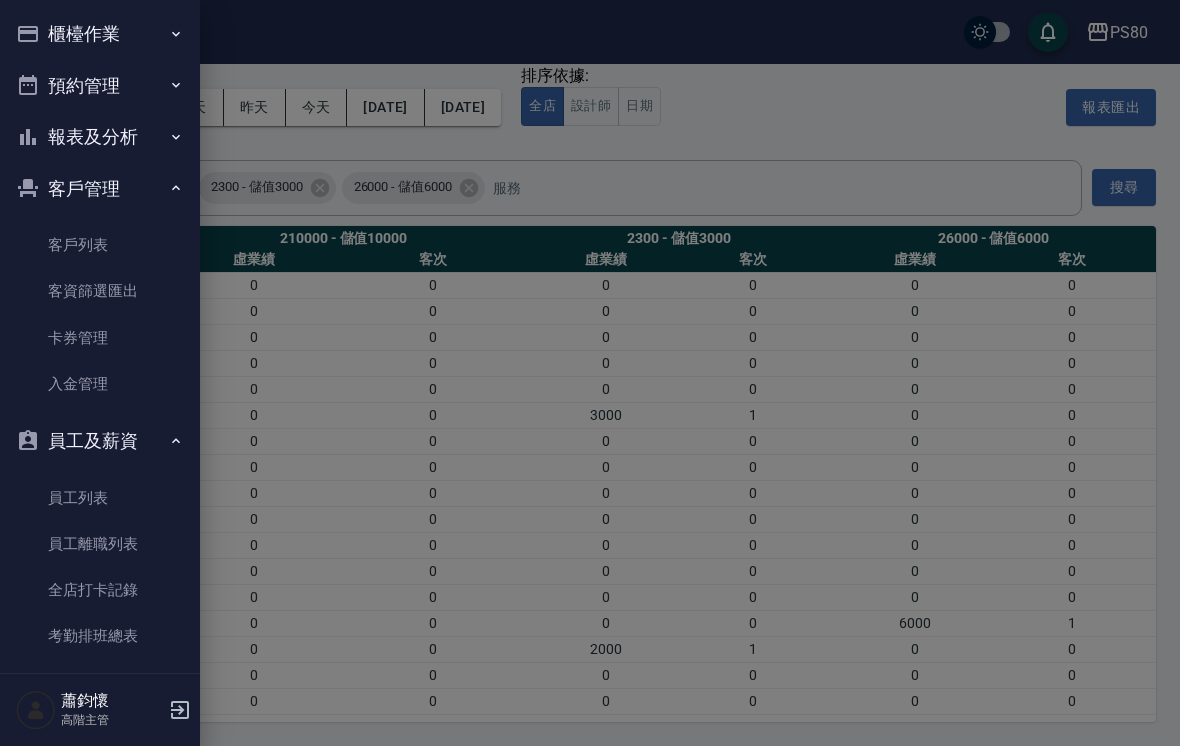 click 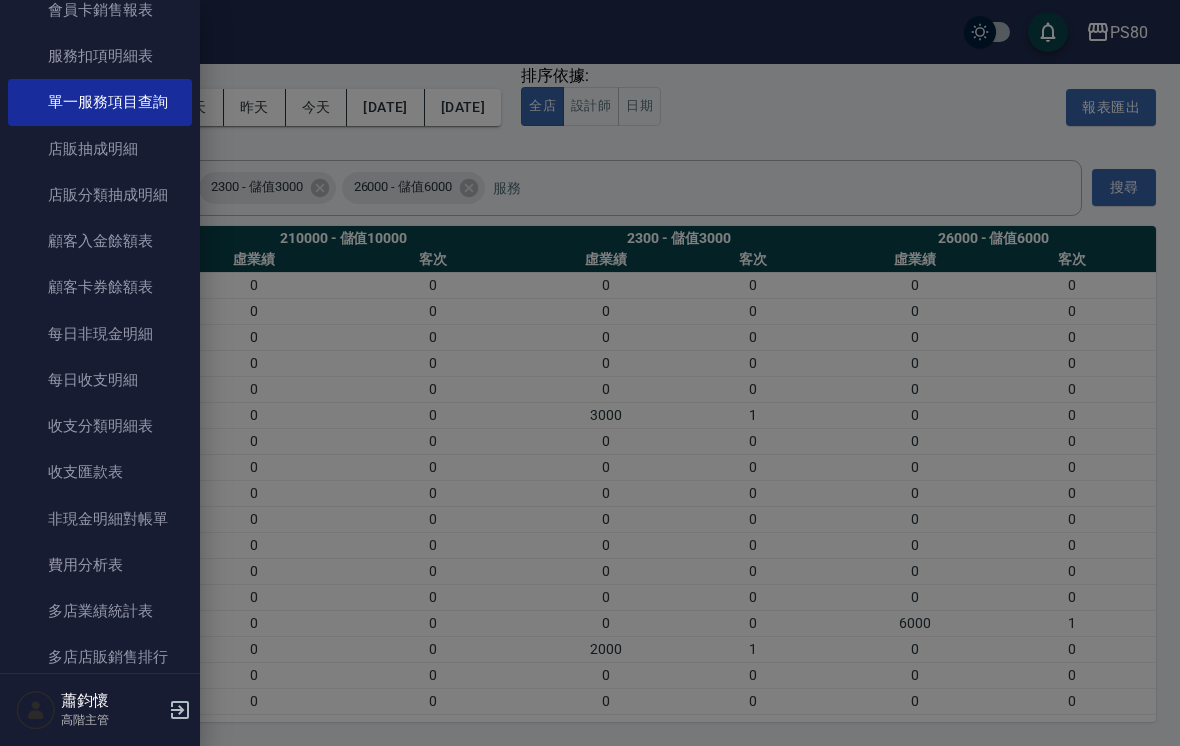 scroll, scrollTop: 1347, scrollLeft: 0, axis: vertical 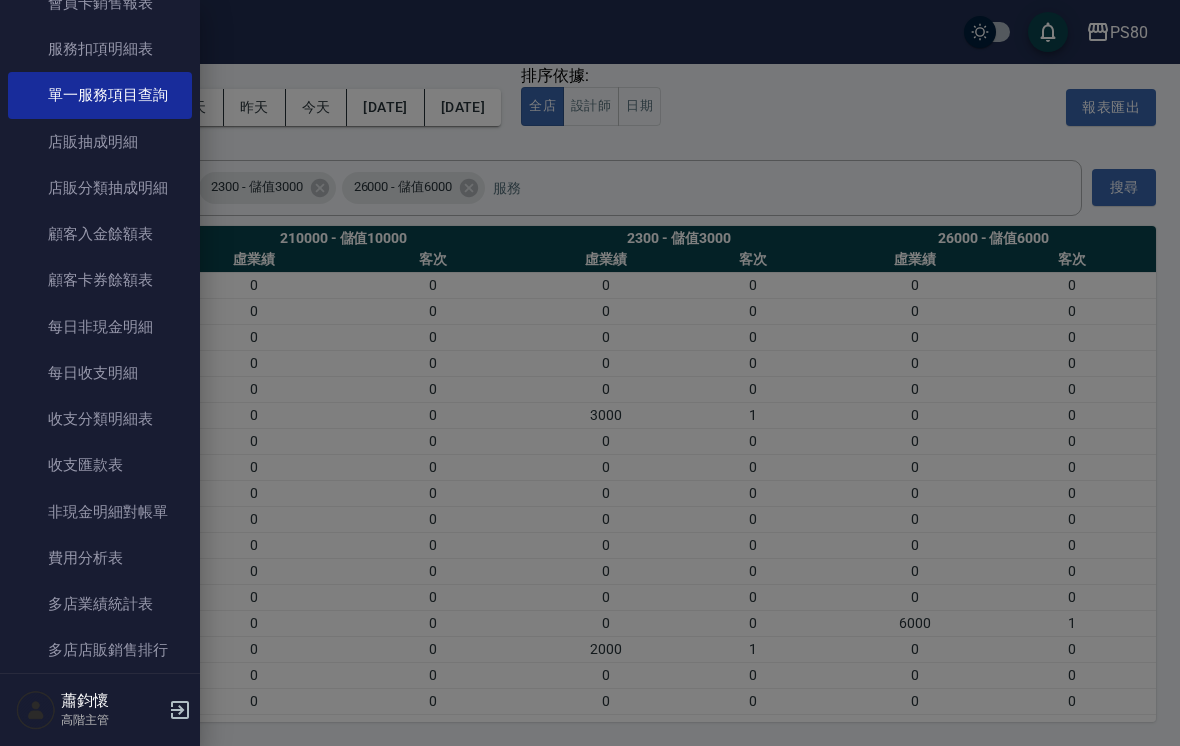 click on "非現金明細對帳單" at bounding box center [100, 512] 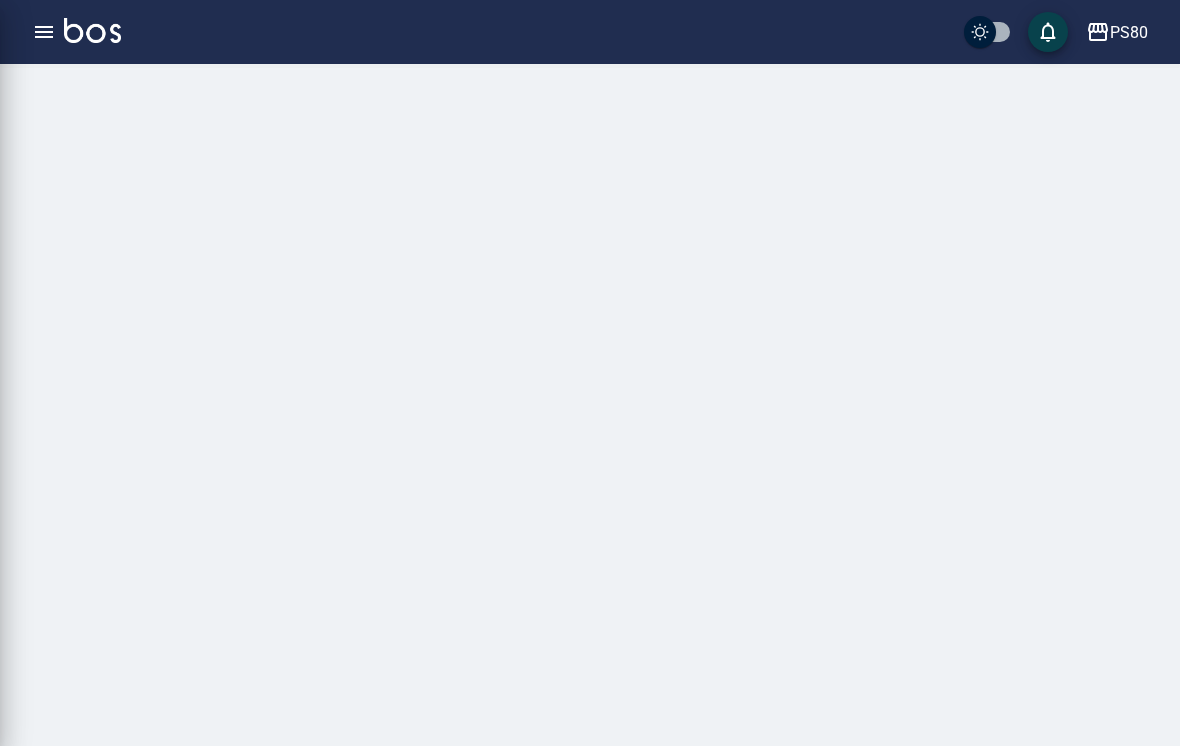 scroll, scrollTop: 0, scrollLeft: 0, axis: both 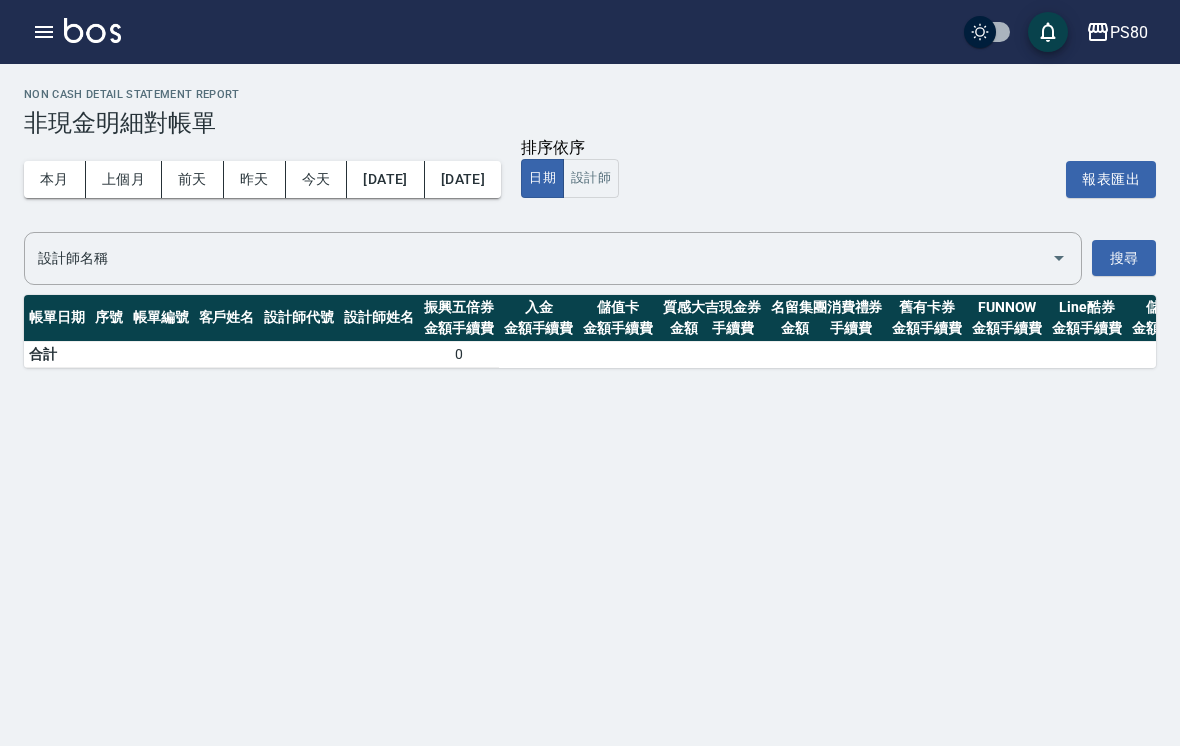 click on "上個月" at bounding box center (124, 179) 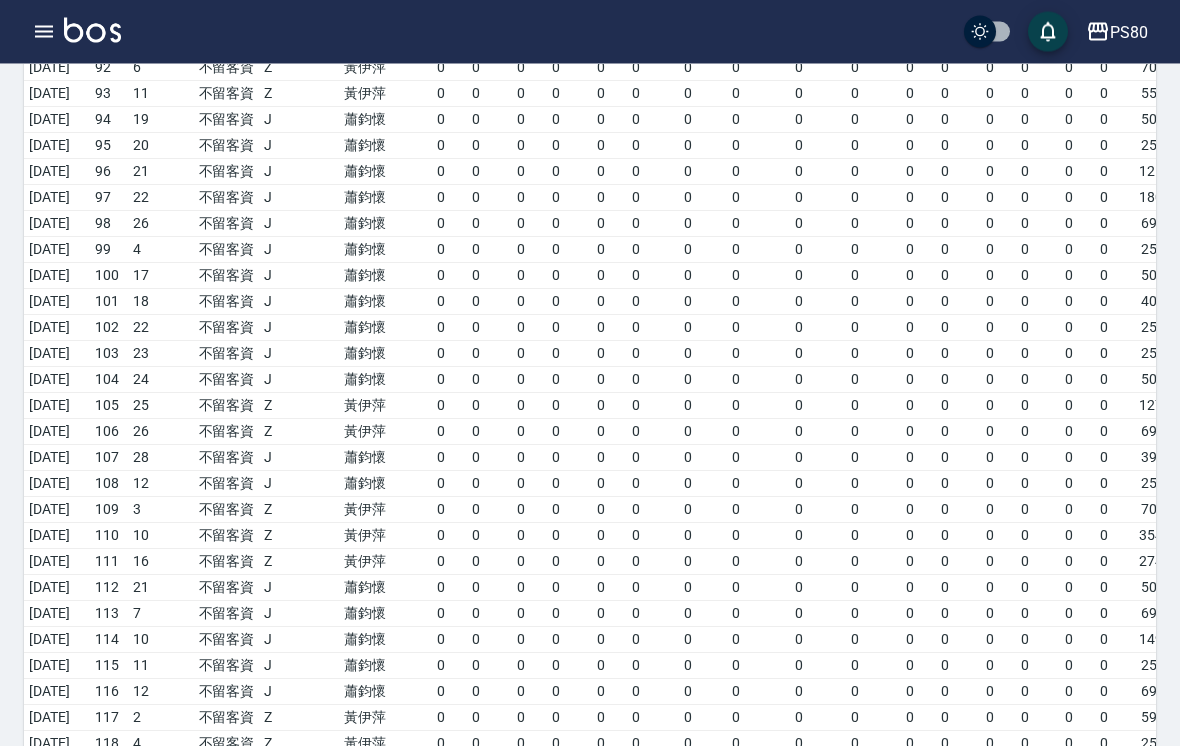 scroll, scrollTop: 2942, scrollLeft: 0, axis: vertical 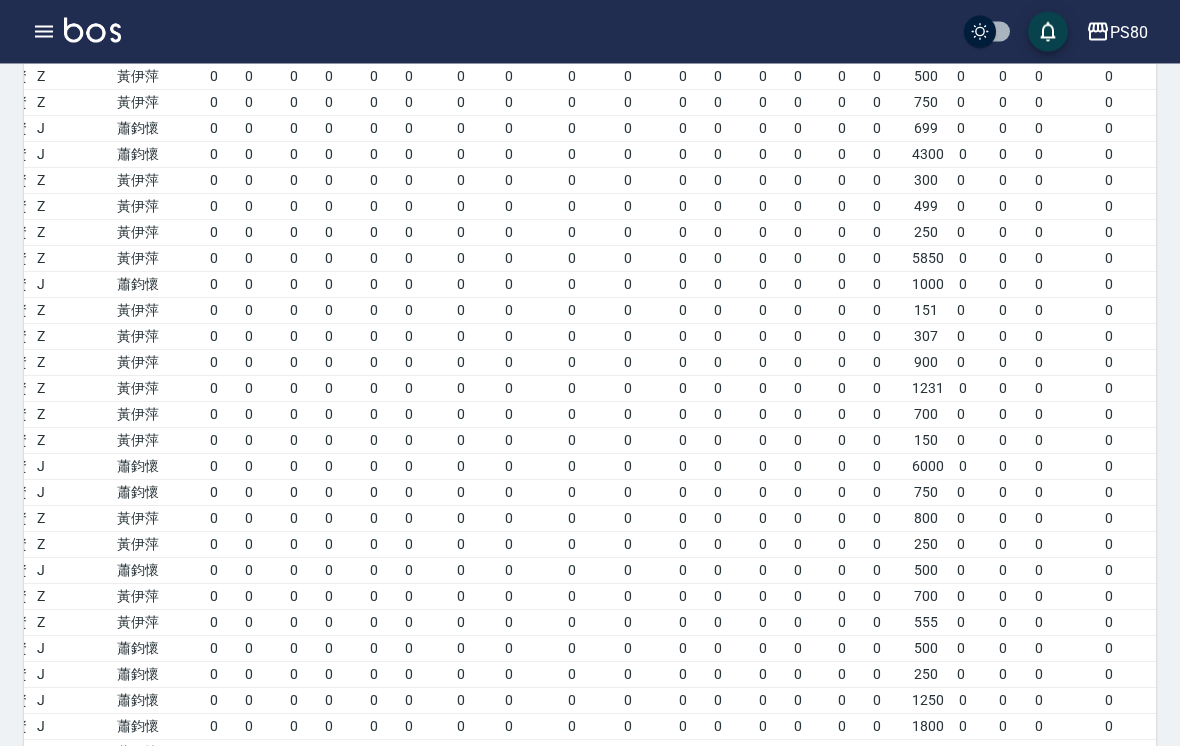 click 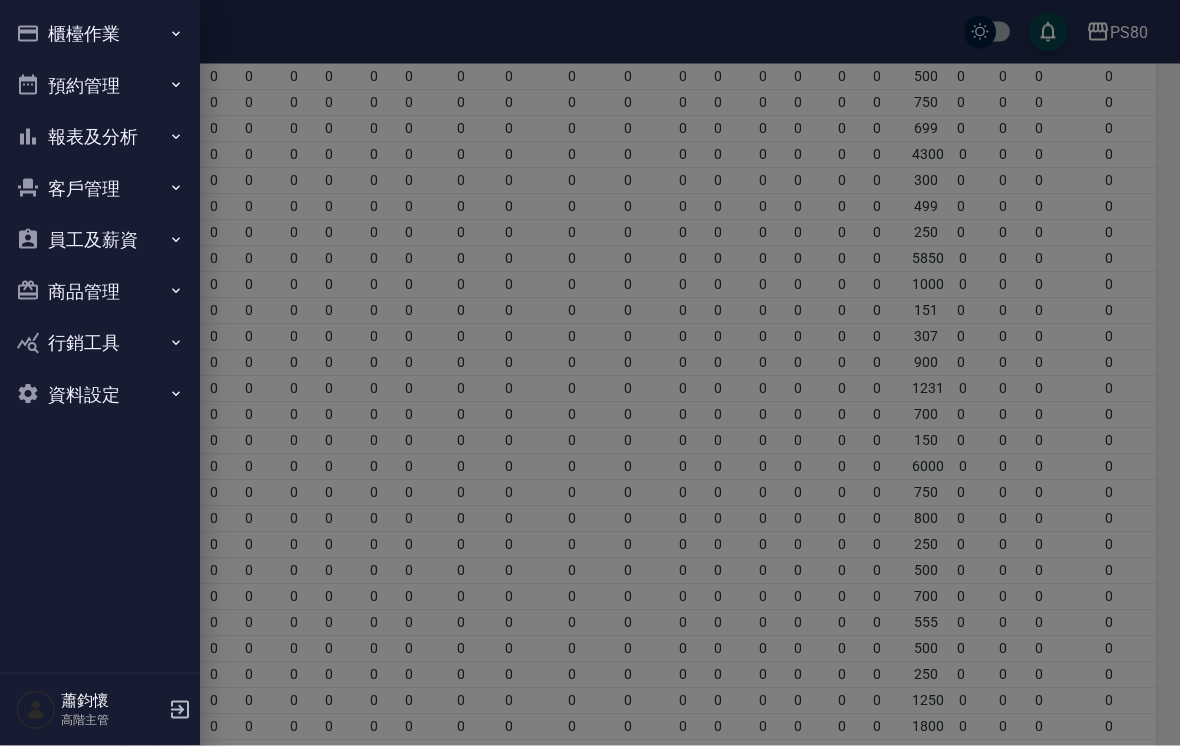 scroll, scrollTop: 2124, scrollLeft: 0, axis: vertical 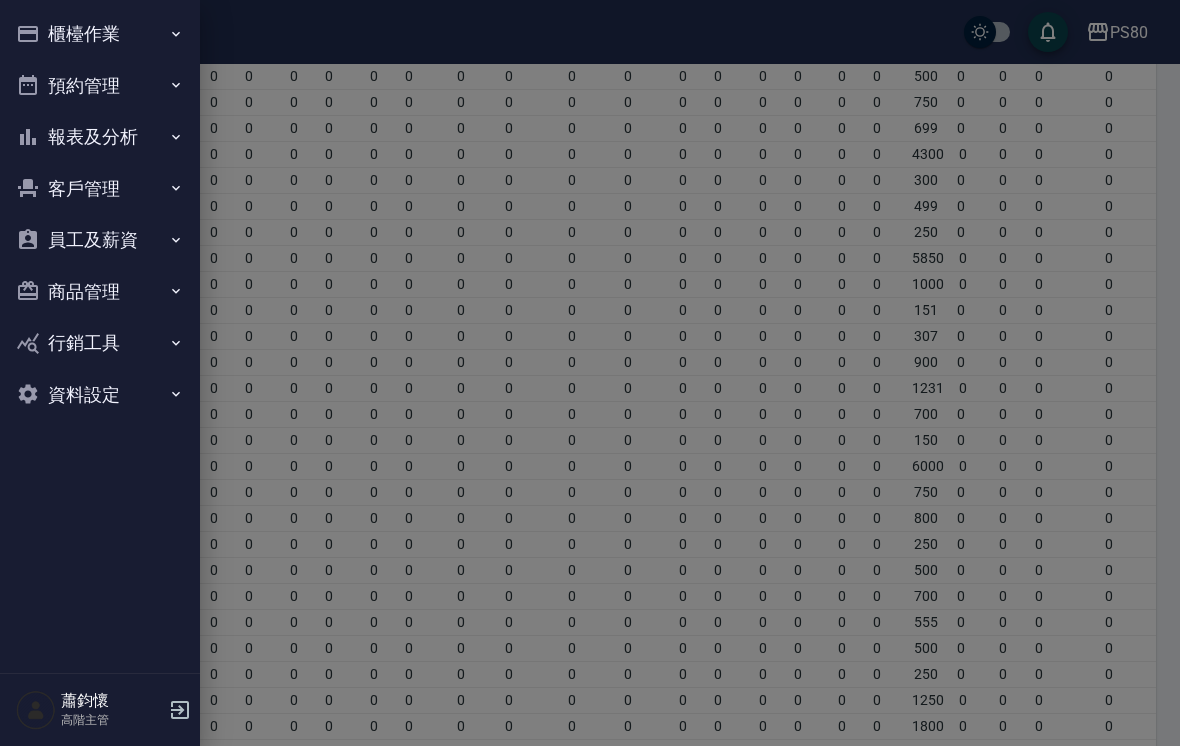 click on "櫃檯作業" at bounding box center (100, 34) 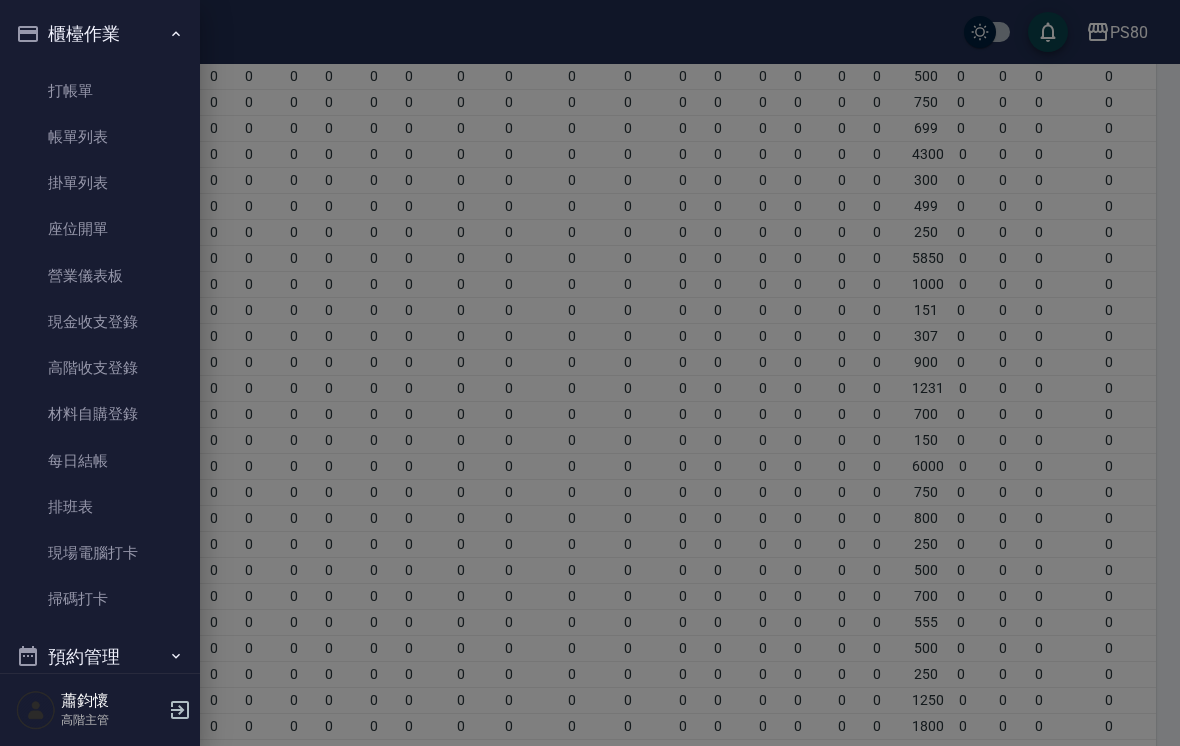 click on "高階收支登錄" at bounding box center (100, 368) 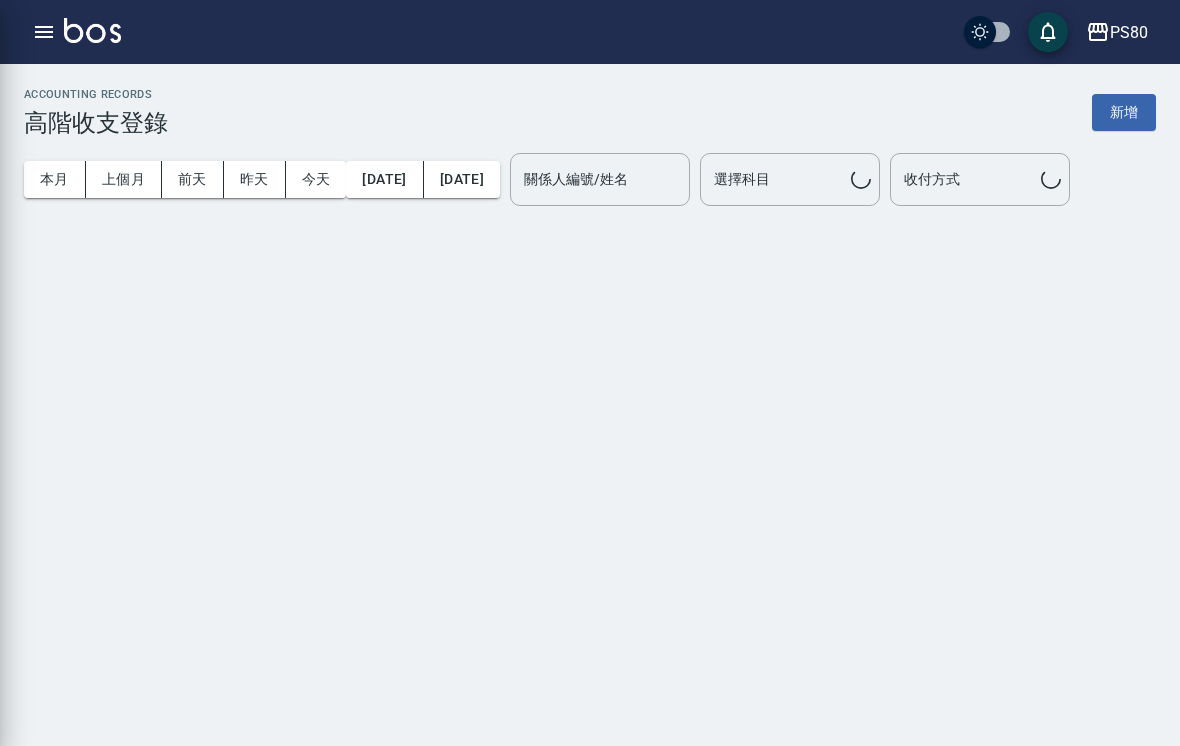 scroll, scrollTop: 31, scrollLeft: 0, axis: vertical 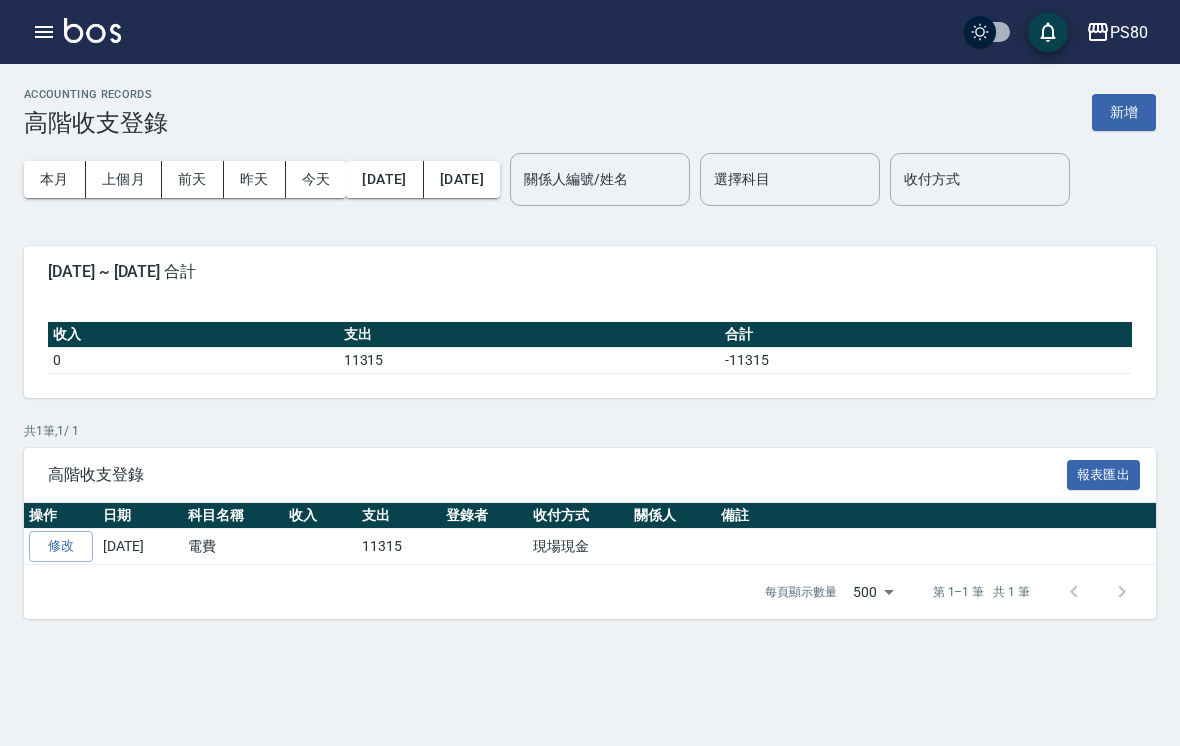 click on "新增" at bounding box center [1124, 112] 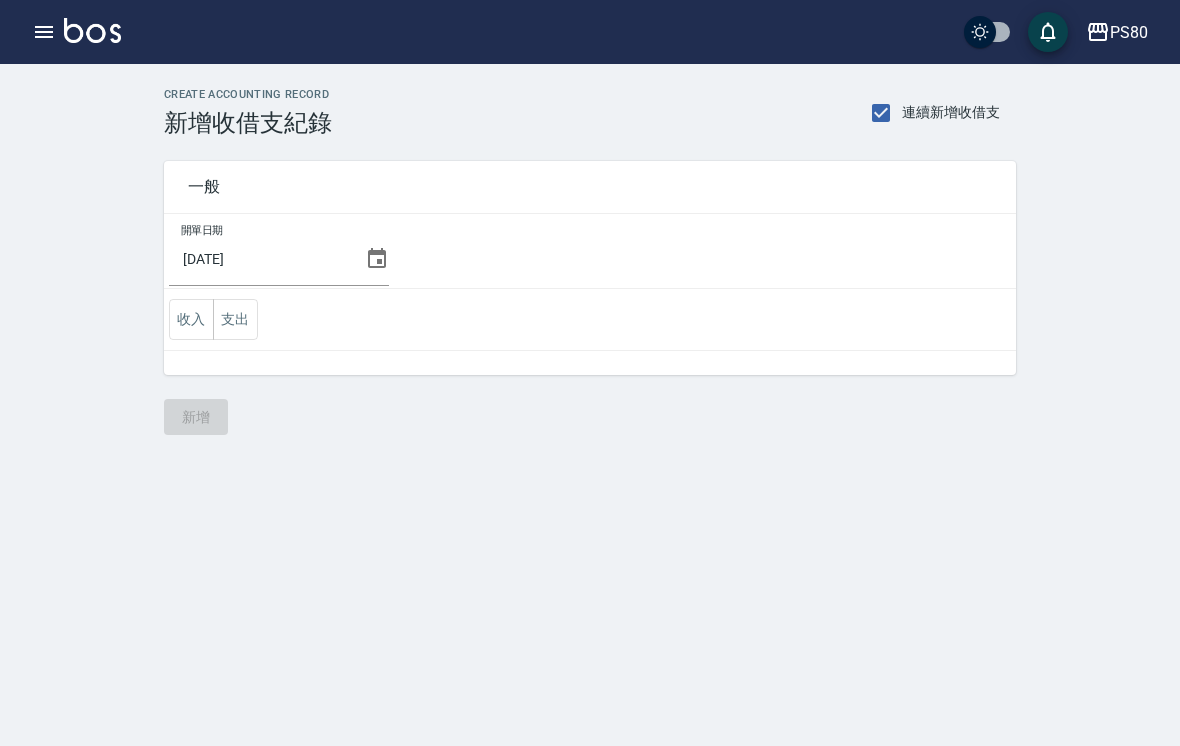 scroll, scrollTop: 31, scrollLeft: 0, axis: vertical 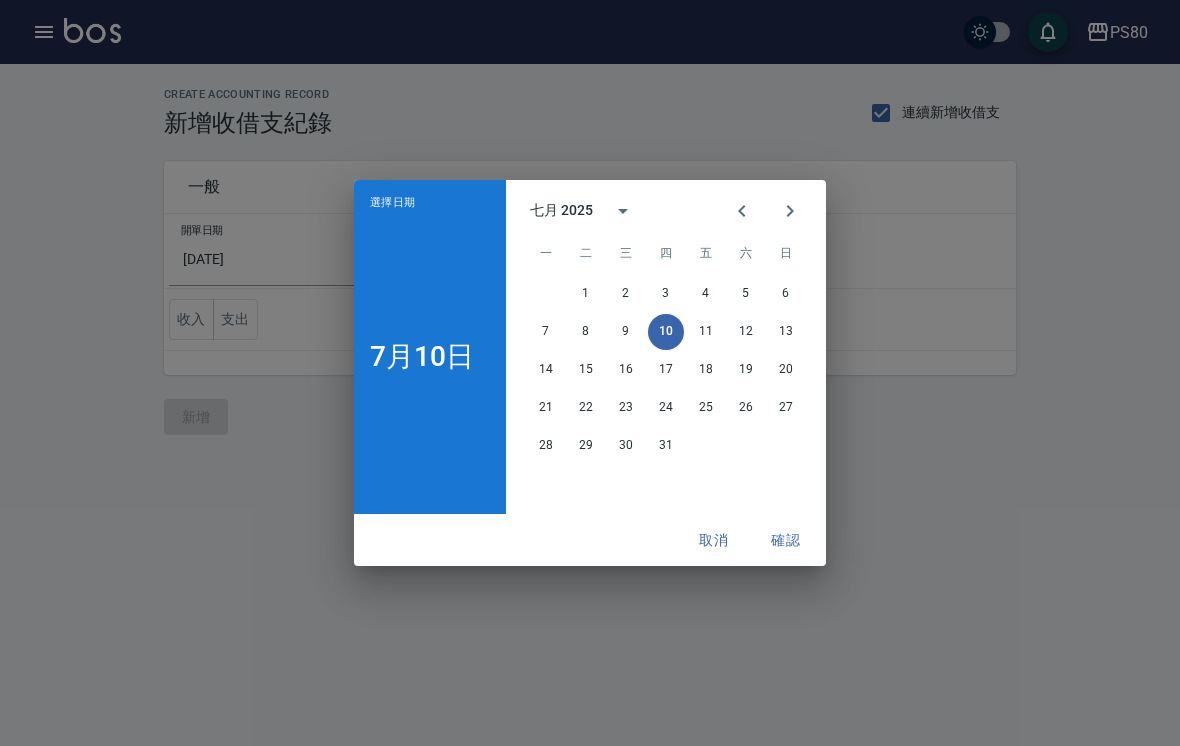 click at bounding box center [742, 211] 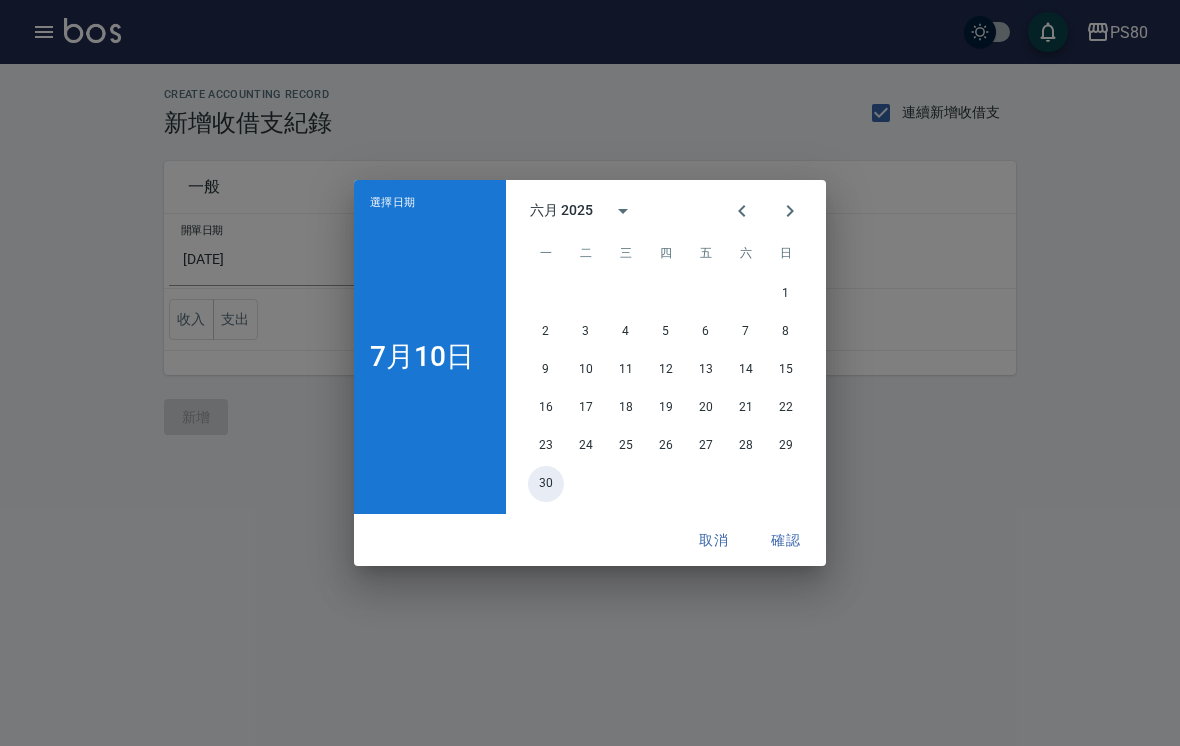 click on "30" at bounding box center [546, 484] 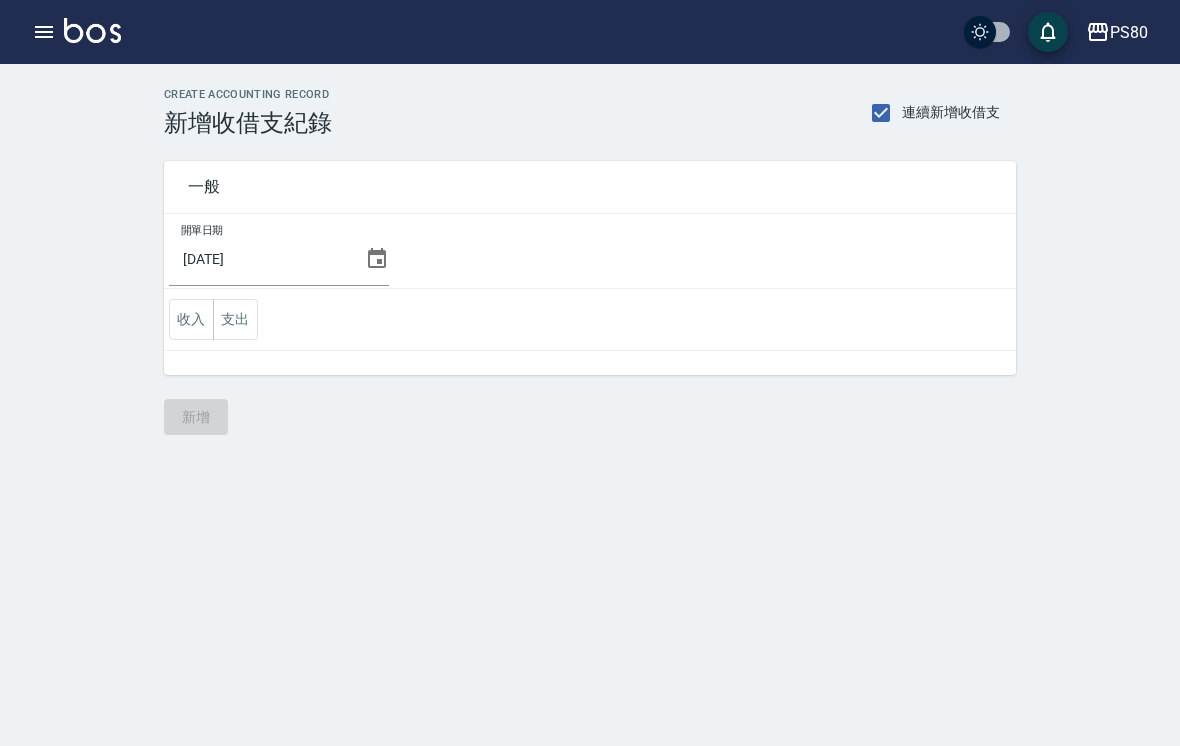 click on "收入" at bounding box center [191, 319] 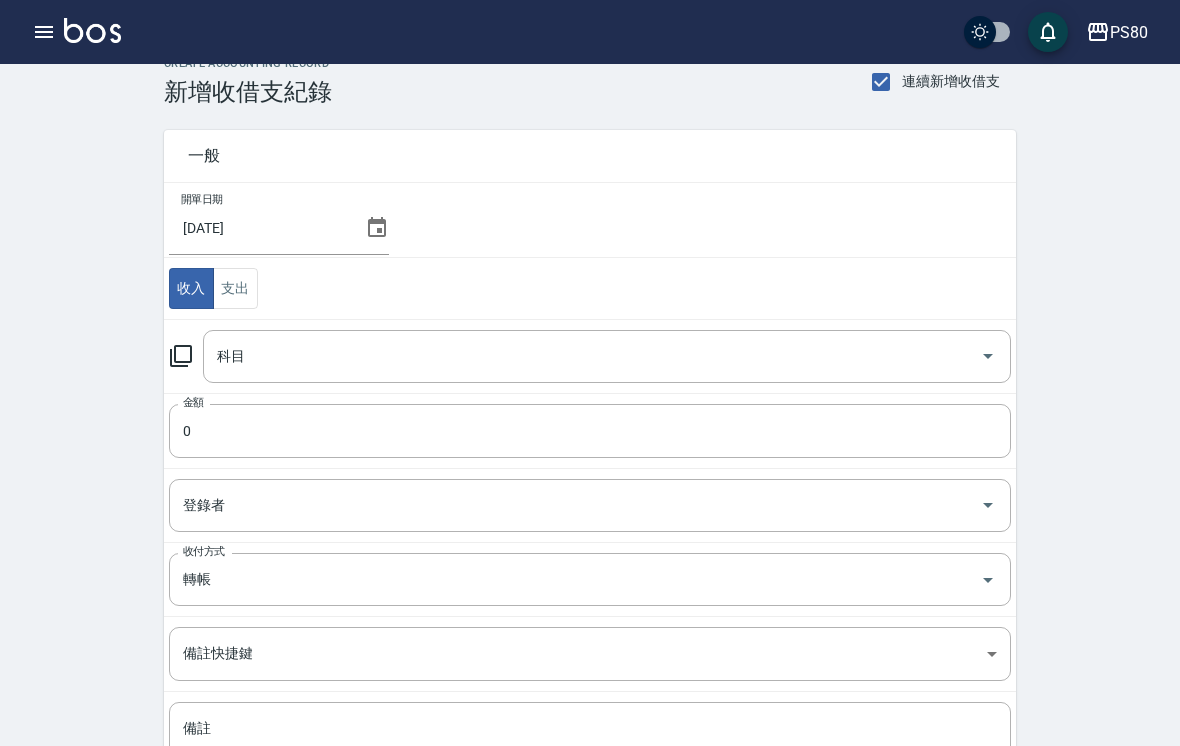 click on "科目" at bounding box center [592, 356] 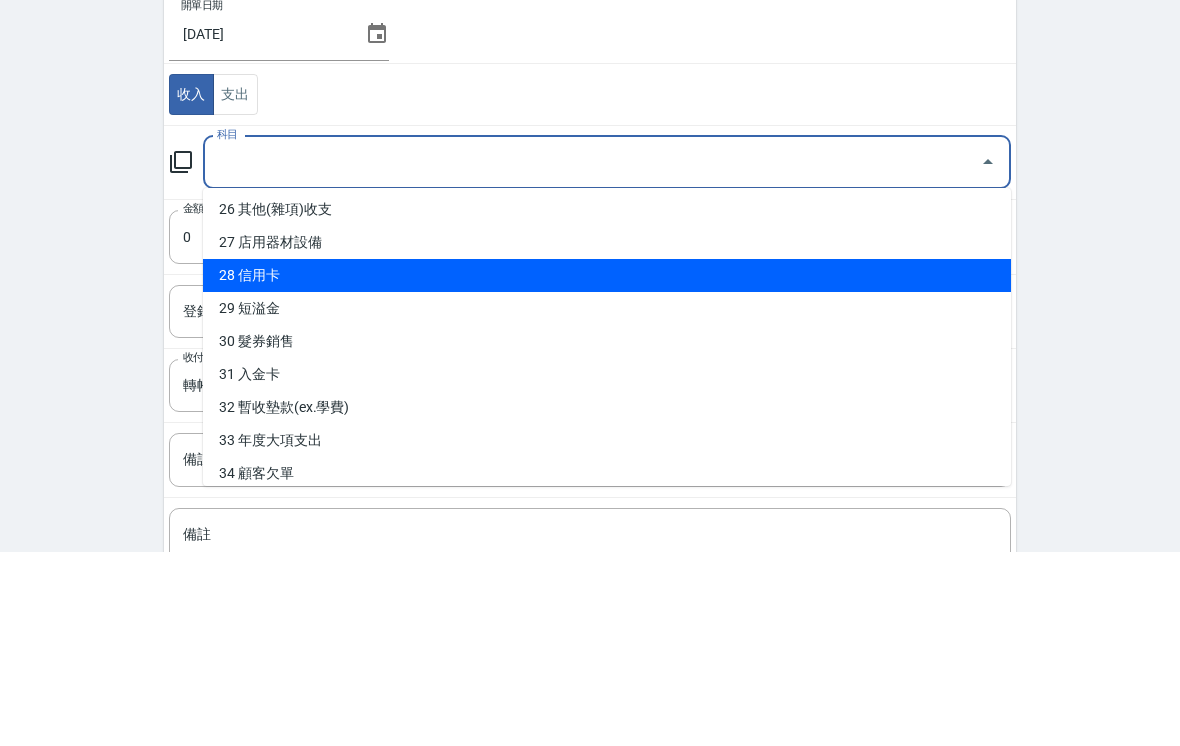 scroll, scrollTop: 860, scrollLeft: 0, axis: vertical 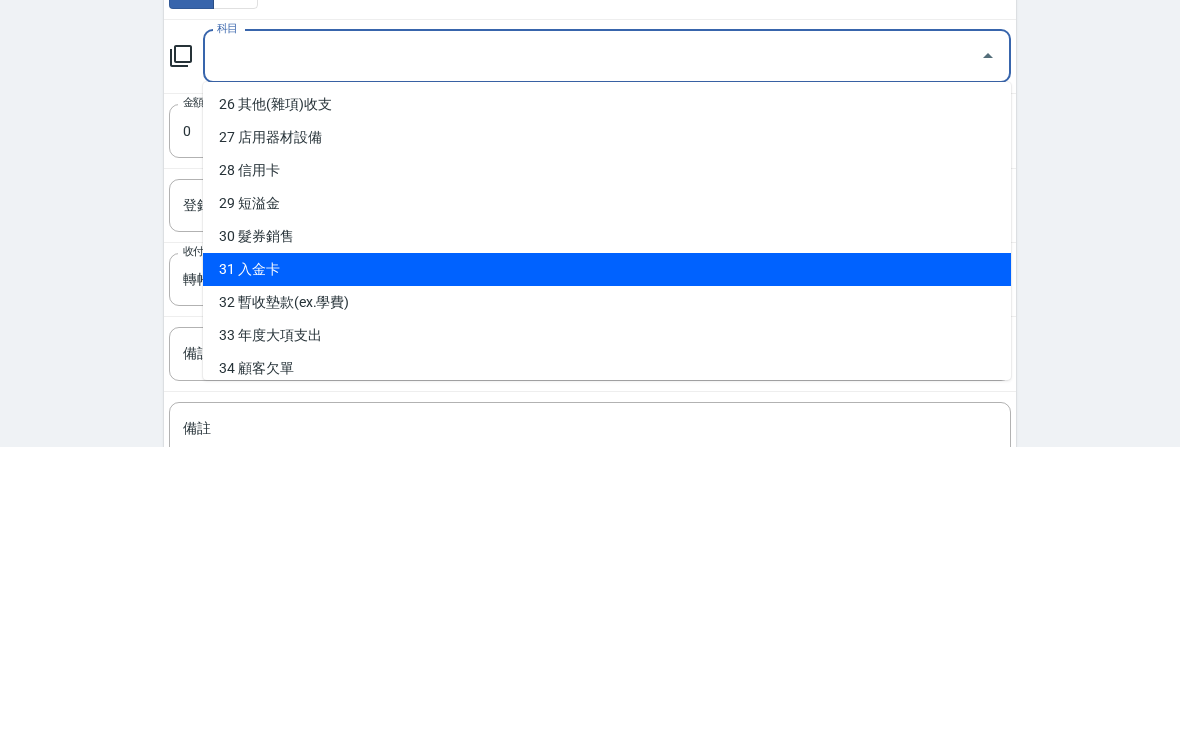 click on "31 入金卡" at bounding box center [607, 569] 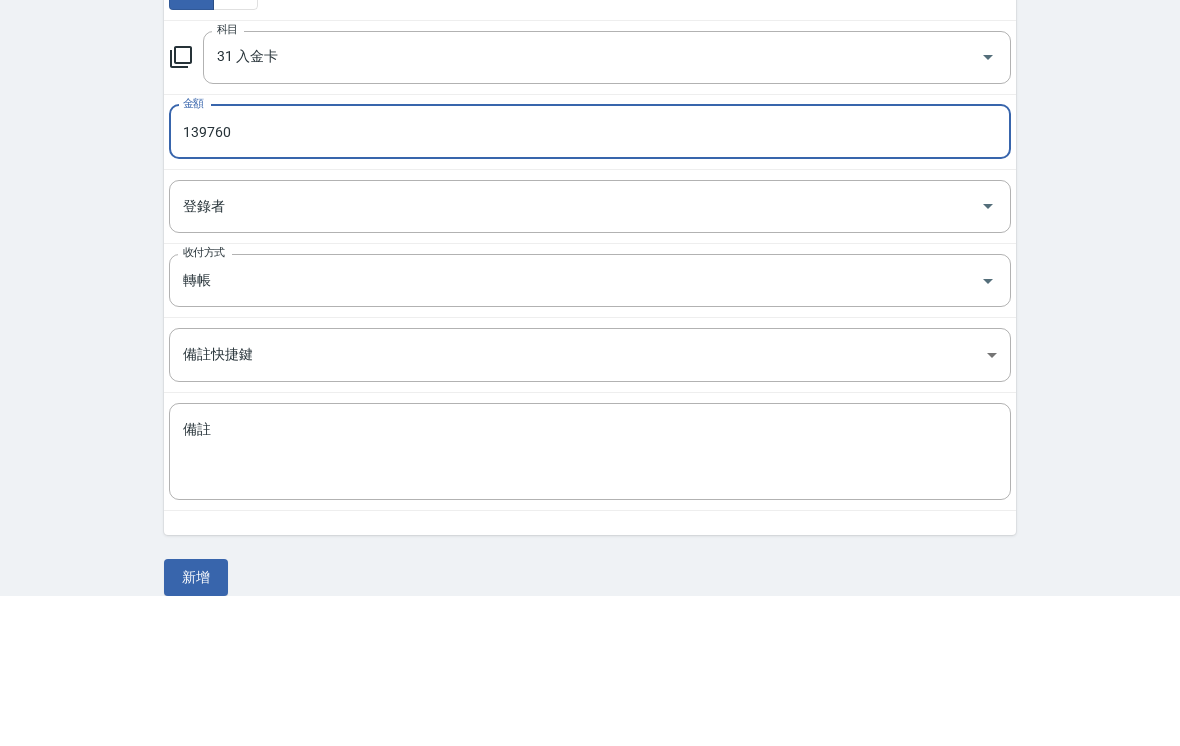 scroll, scrollTop: 202, scrollLeft: 0, axis: vertical 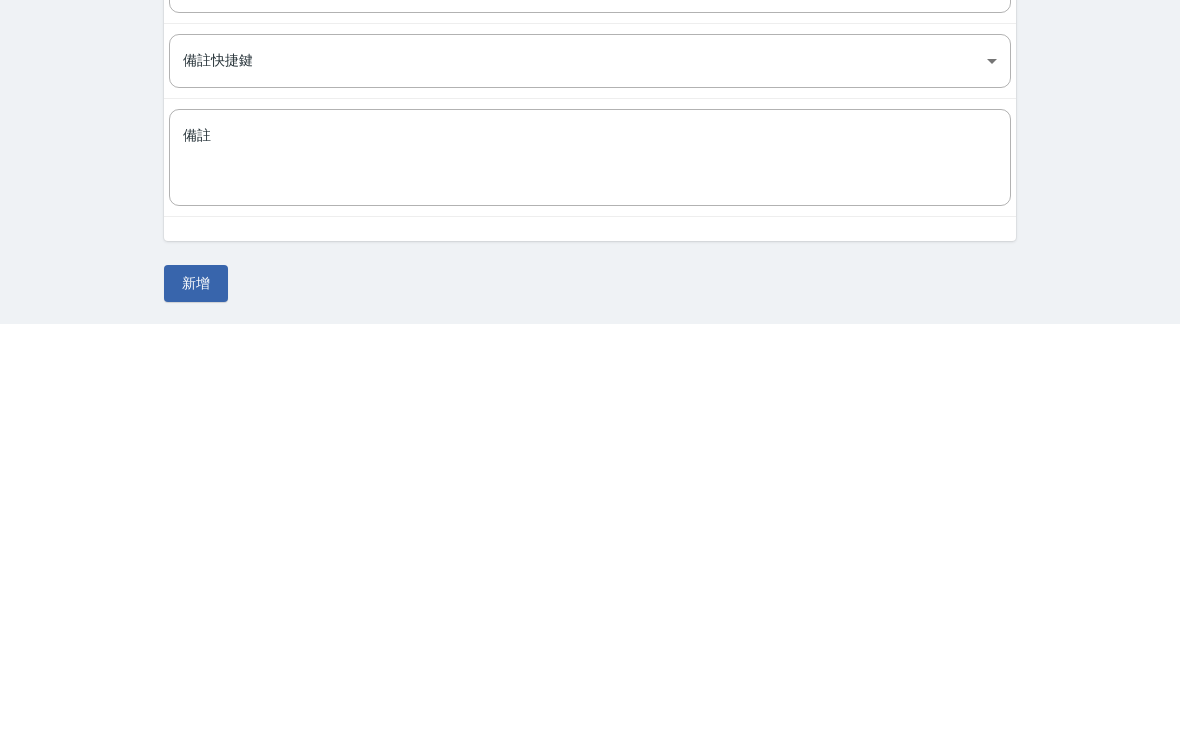 type on "139760" 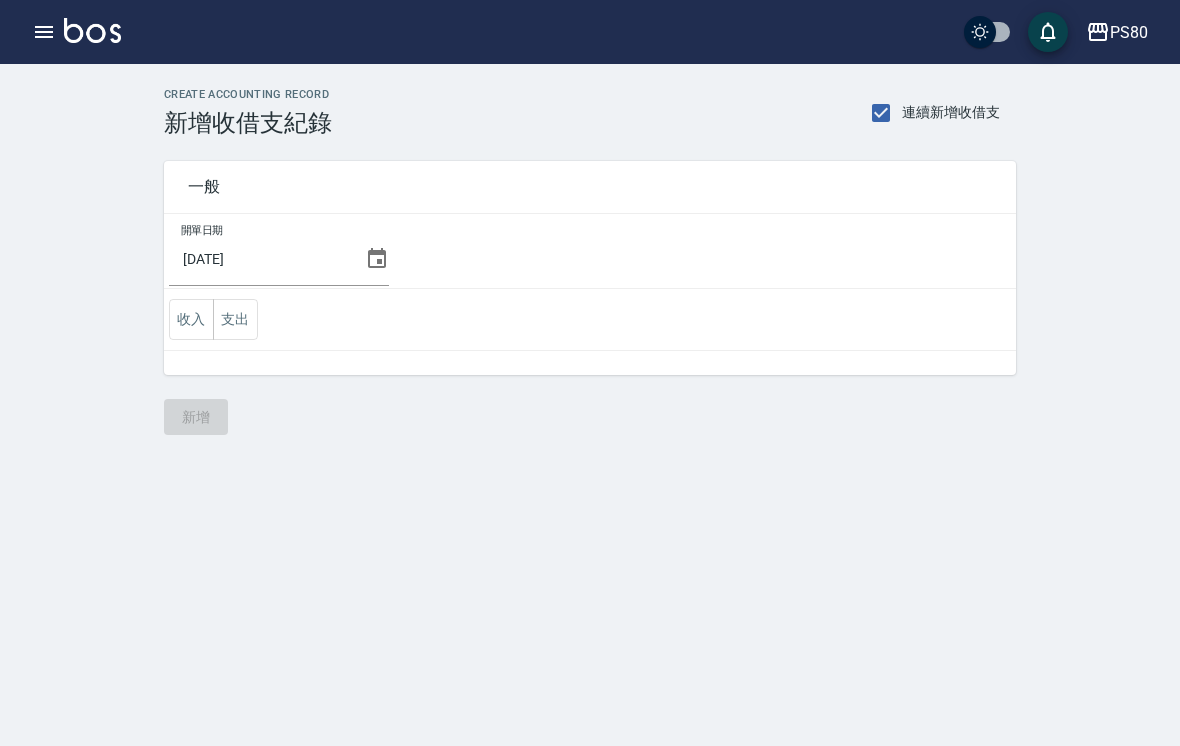 scroll, scrollTop: 0, scrollLeft: 0, axis: both 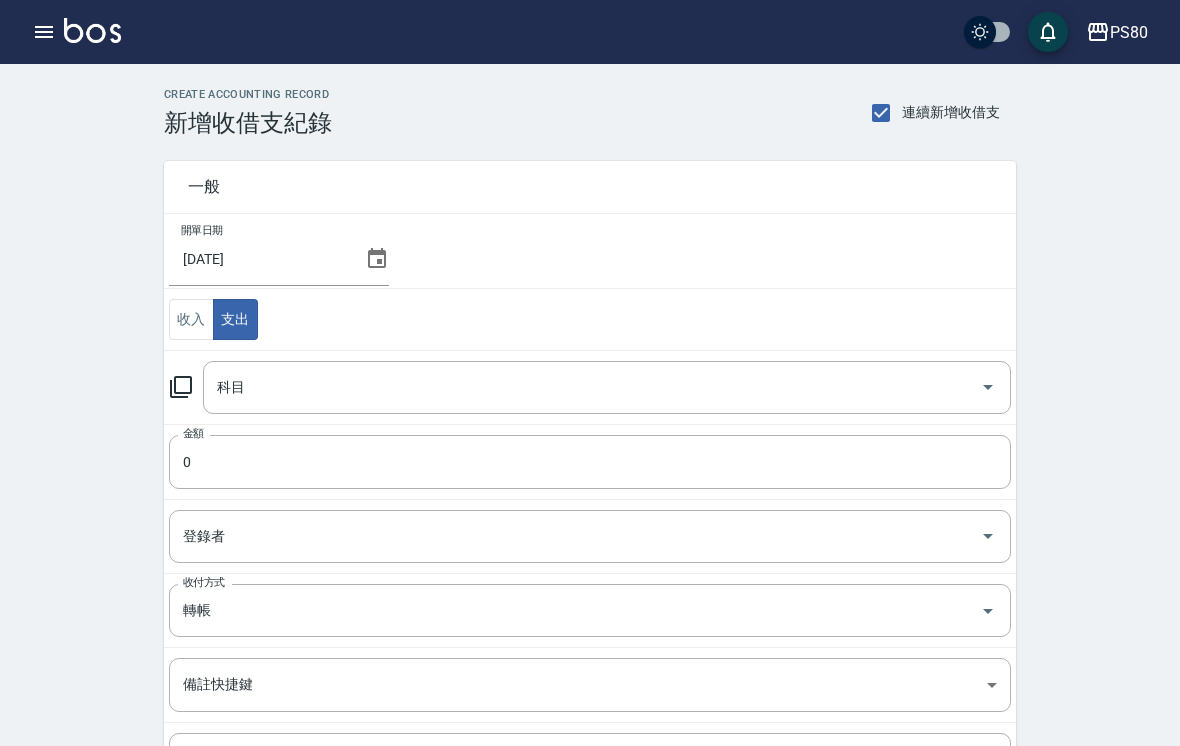 click on "科目" at bounding box center (592, 387) 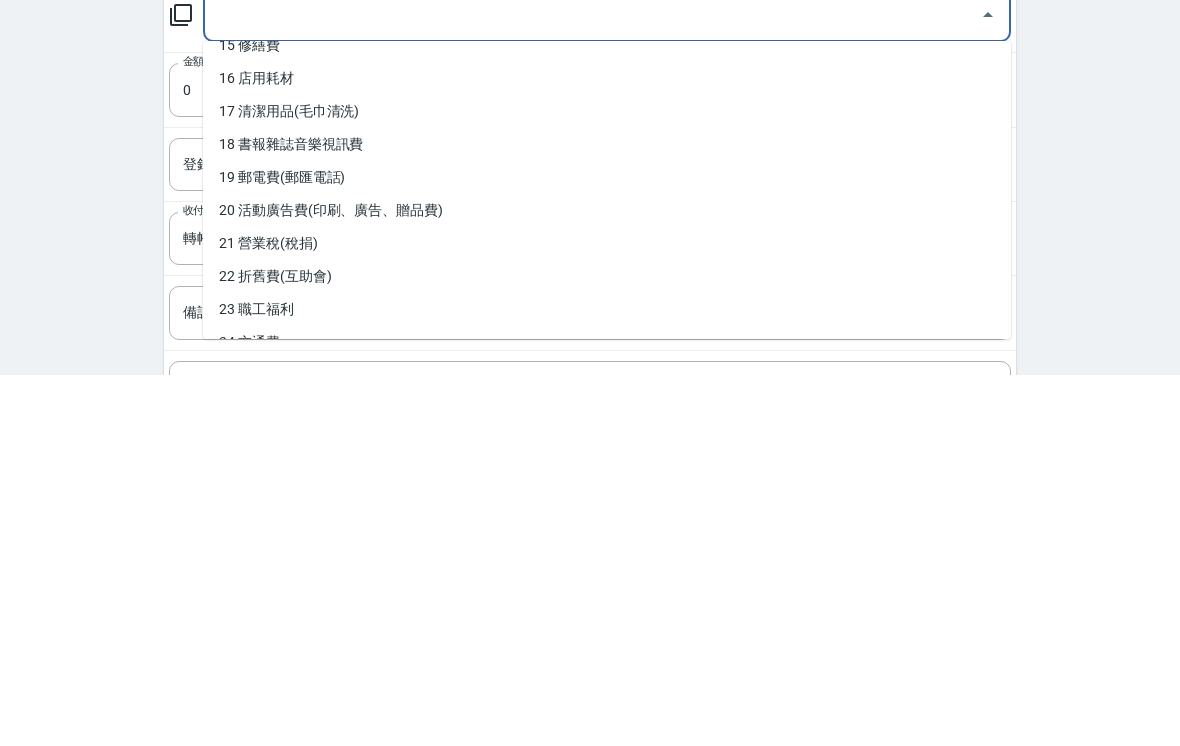 scroll, scrollTop: 526, scrollLeft: 0, axis: vertical 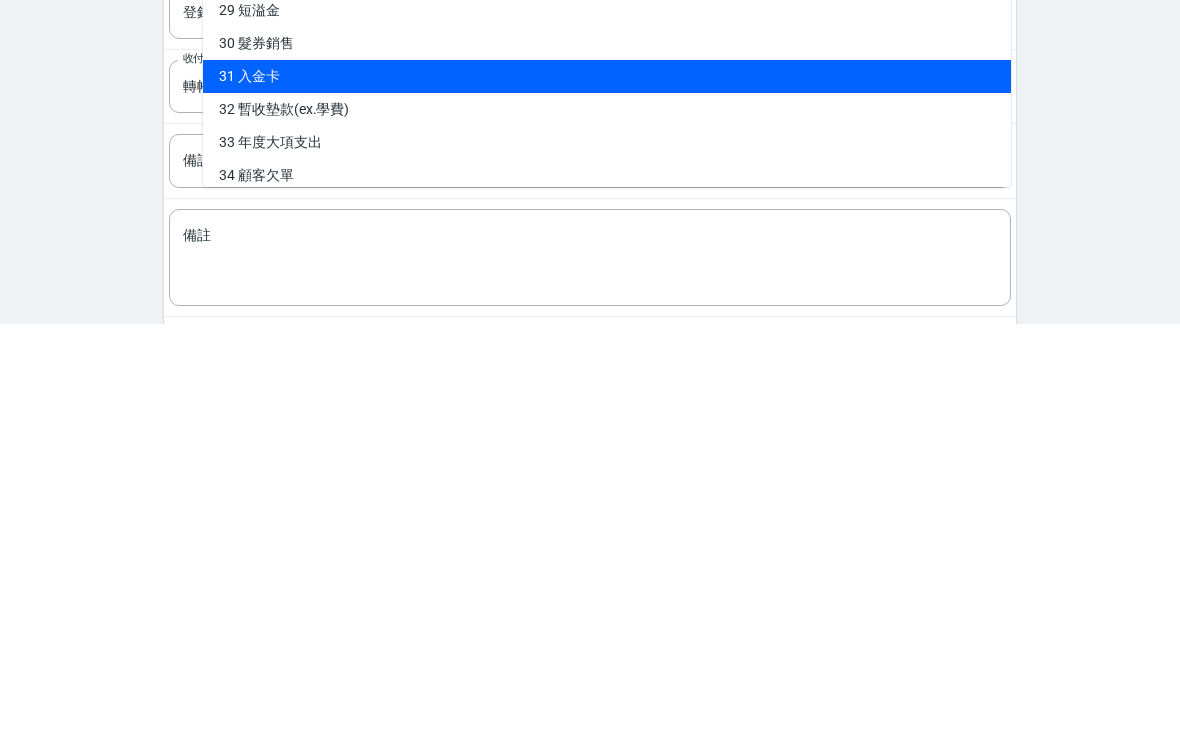 click on "31 入金卡" at bounding box center (607, 498) 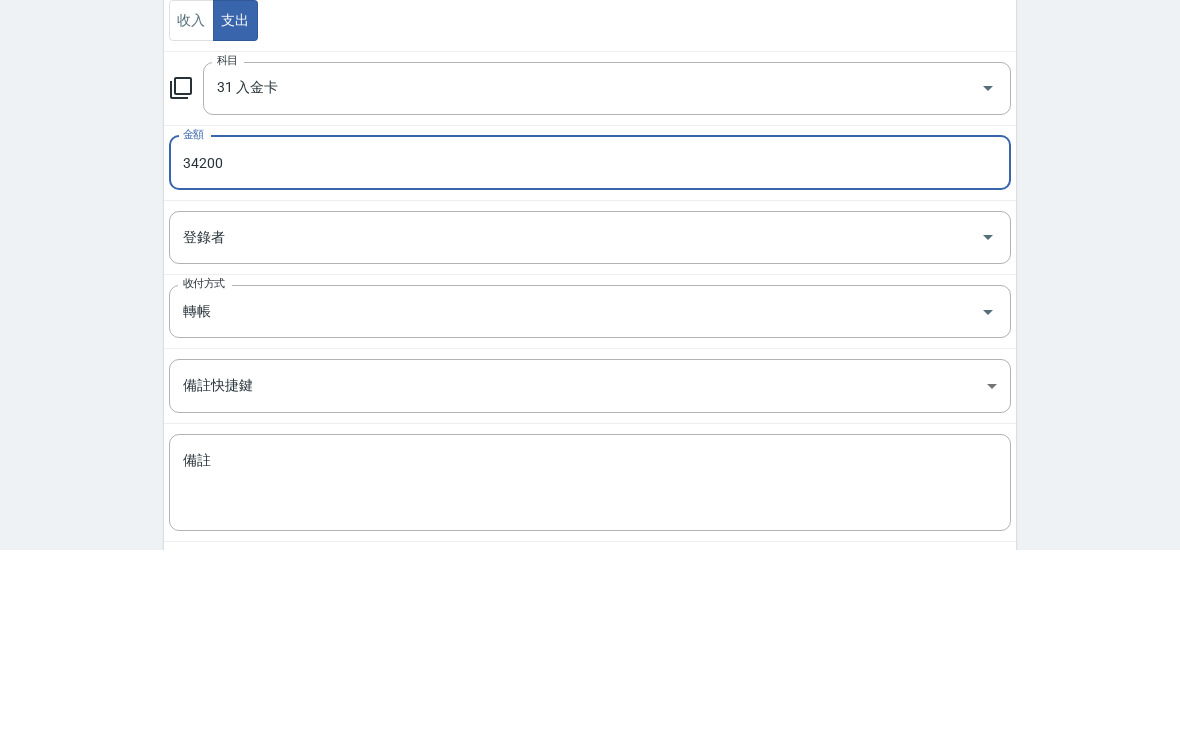 scroll, scrollTop: 202, scrollLeft: 0, axis: vertical 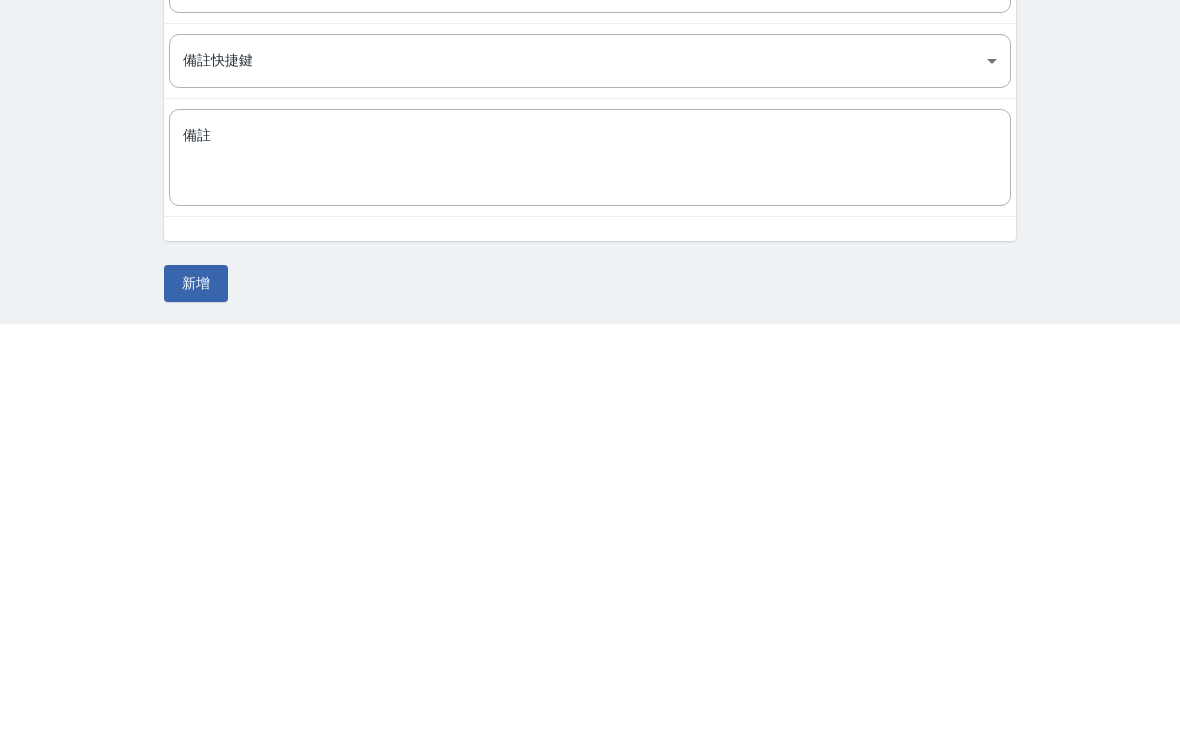 type on "34200" 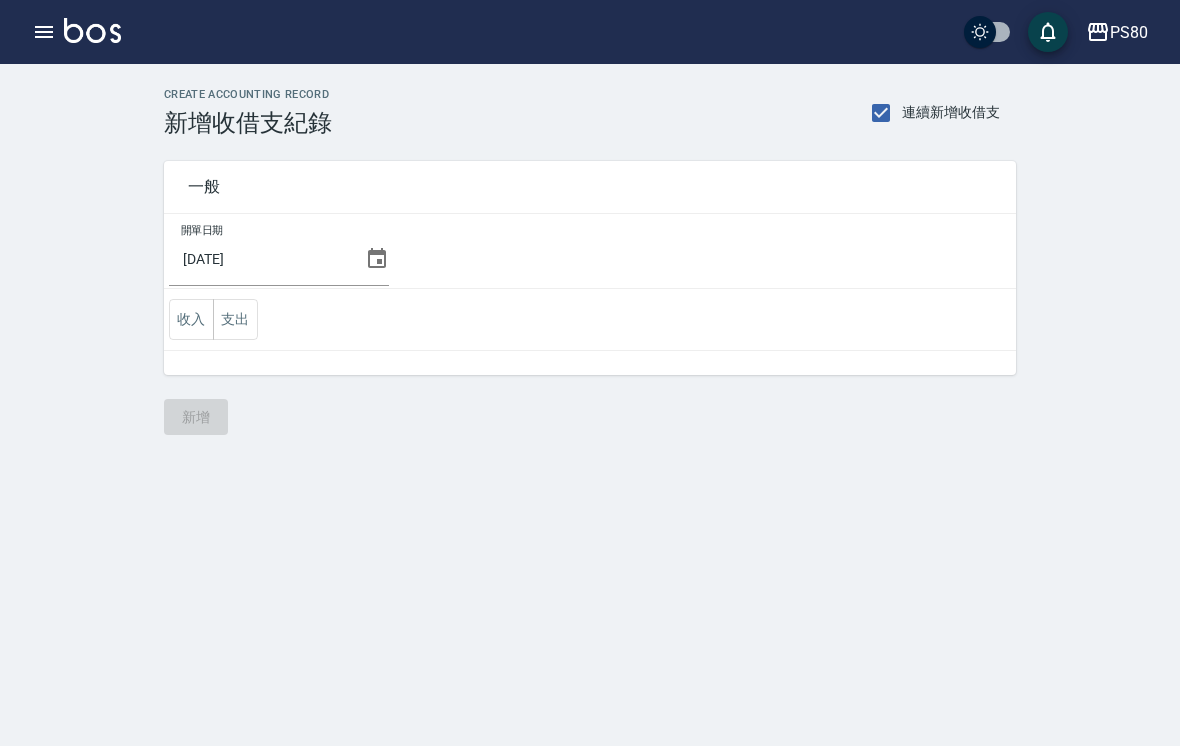 scroll, scrollTop: 0, scrollLeft: 0, axis: both 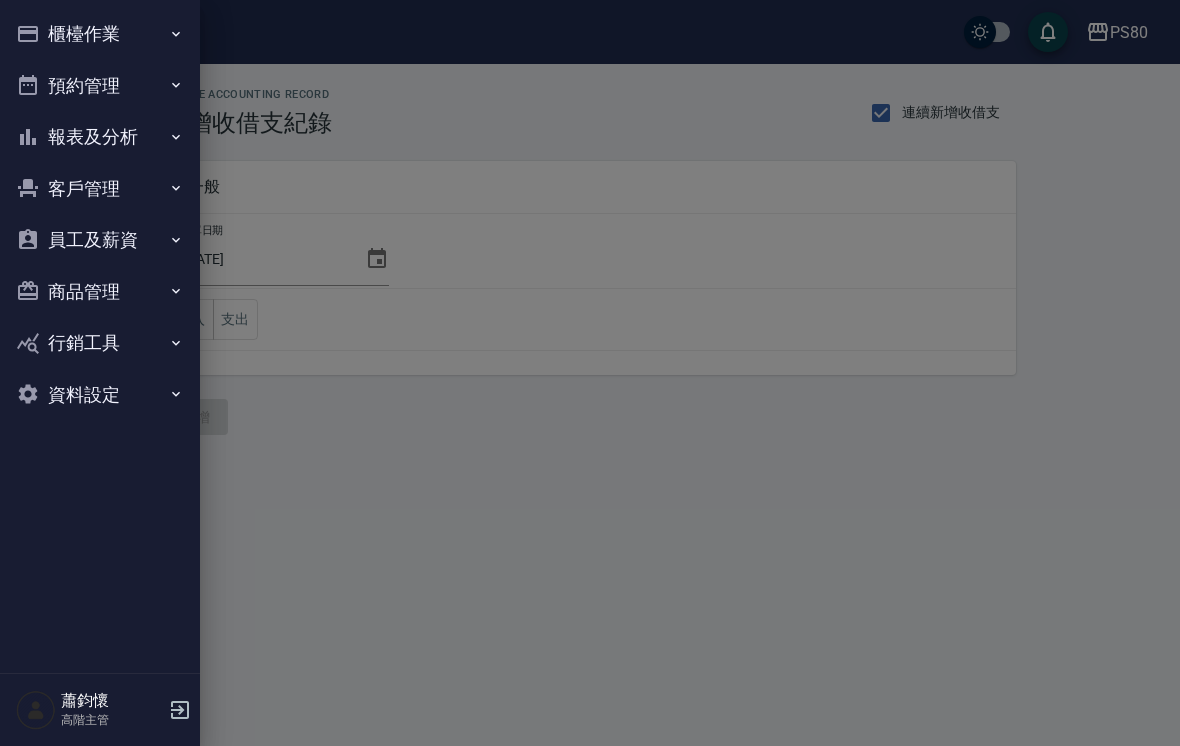 click 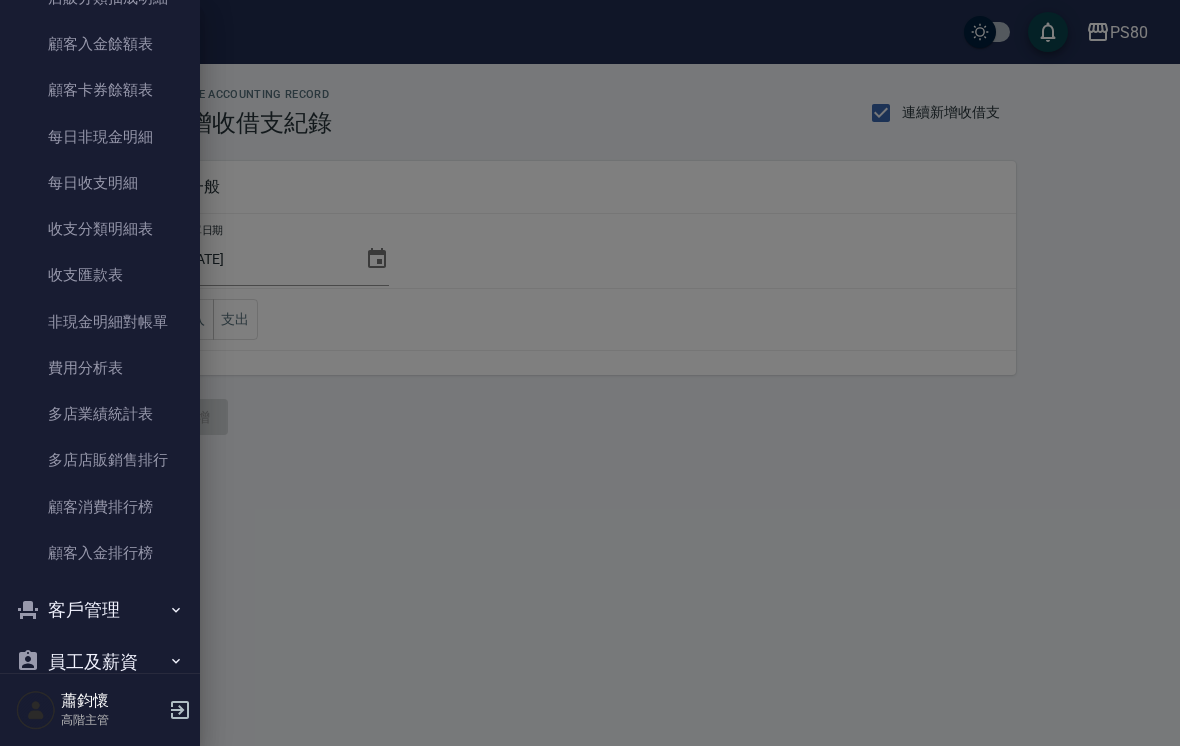 scroll, scrollTop: 1544, scrollLeft: 0, axis: vertical 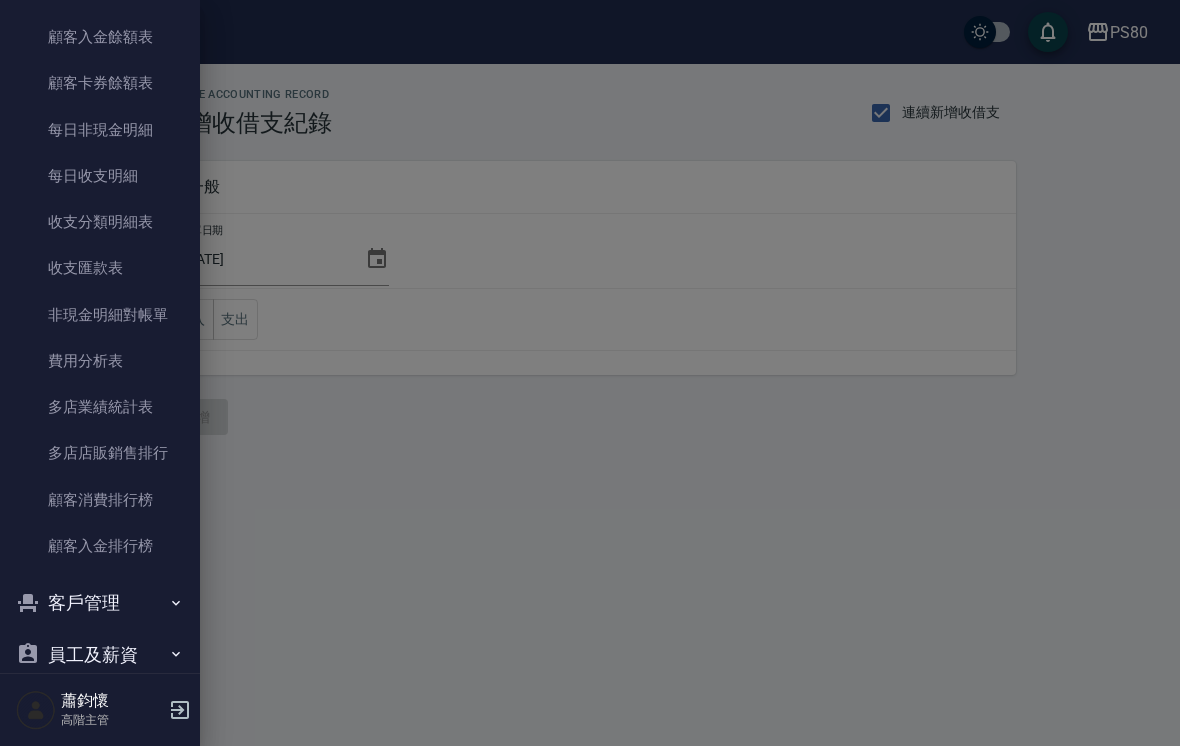 click on "費用分析表" at bounding box center (100, 361) 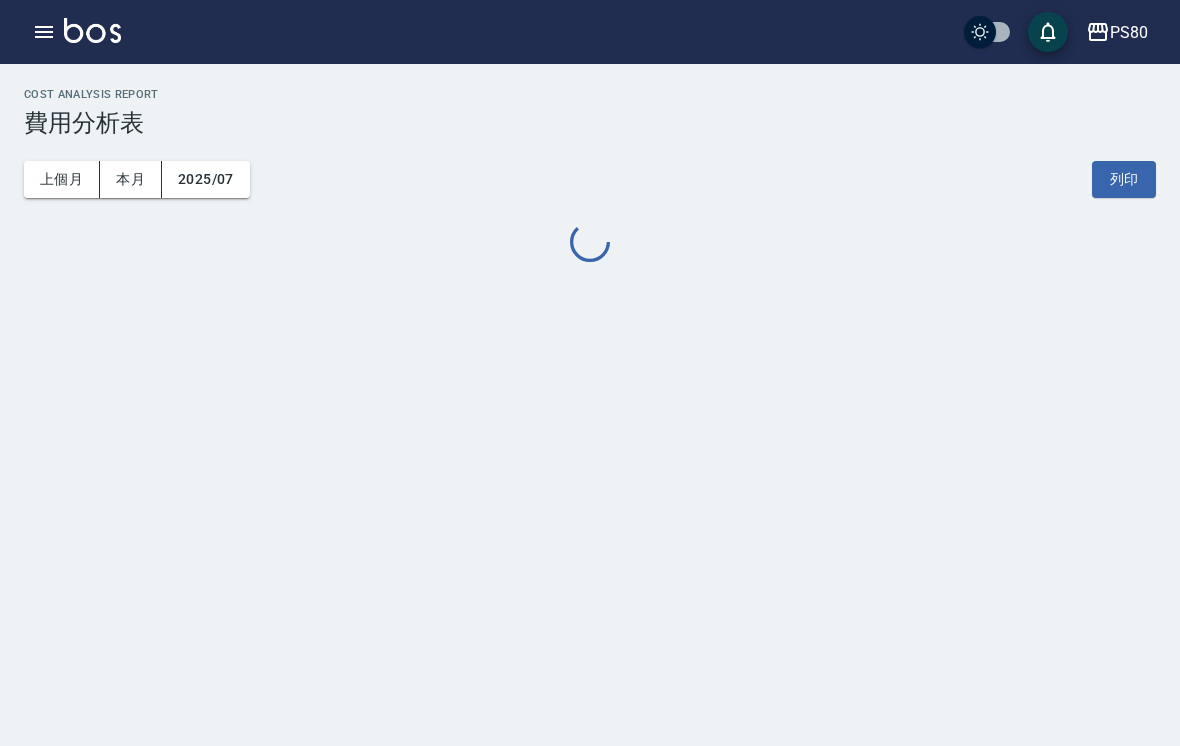 click on "上個月" at bounding box center (62, 179) 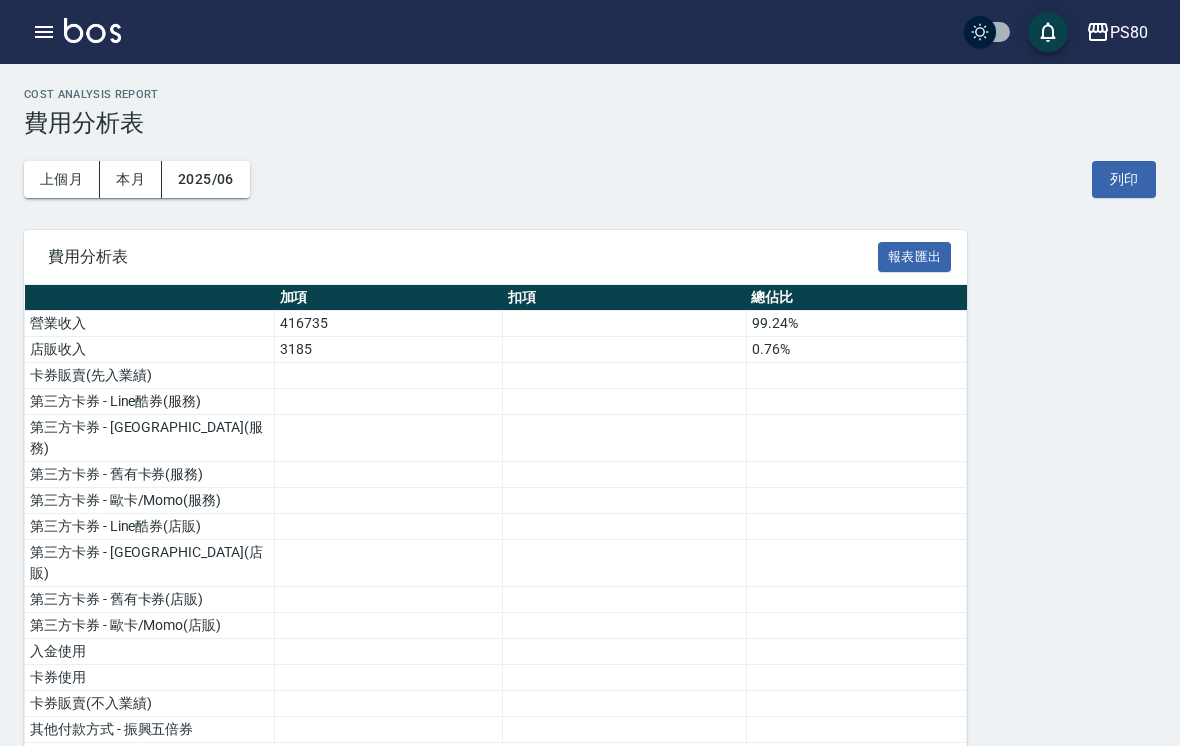 scroll, scrollTop: 285, scrollLeft: 0, axis: vertical 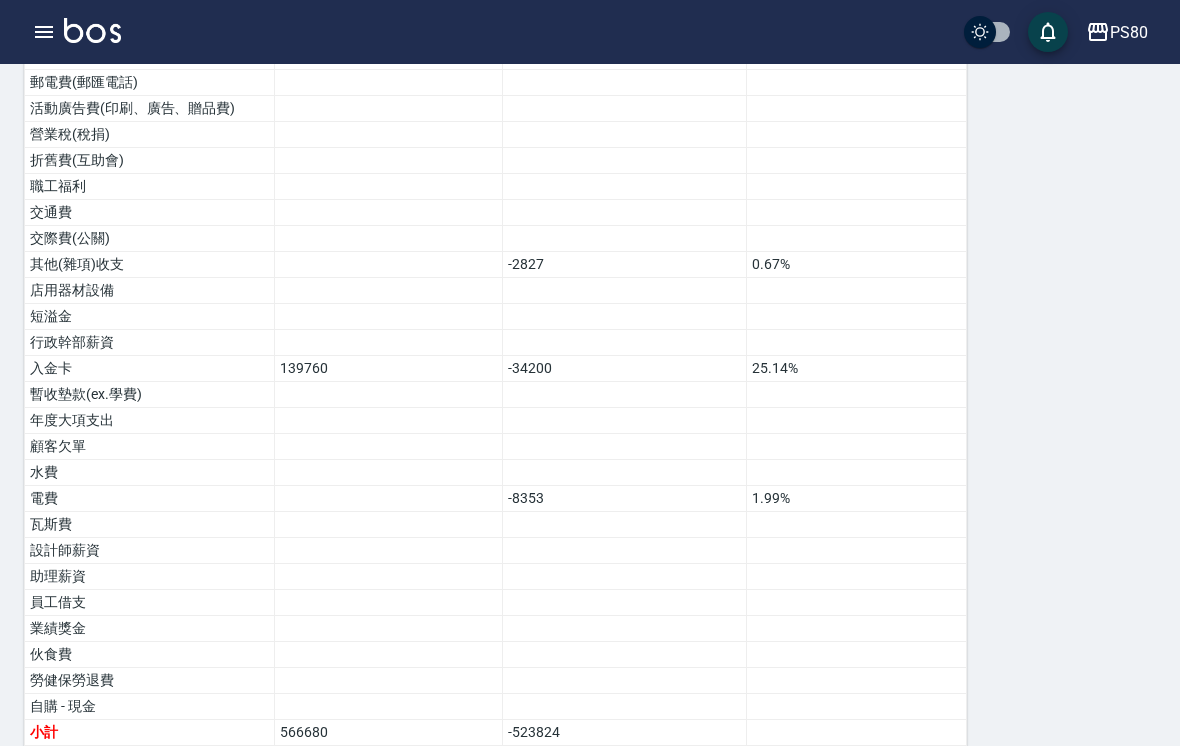 click 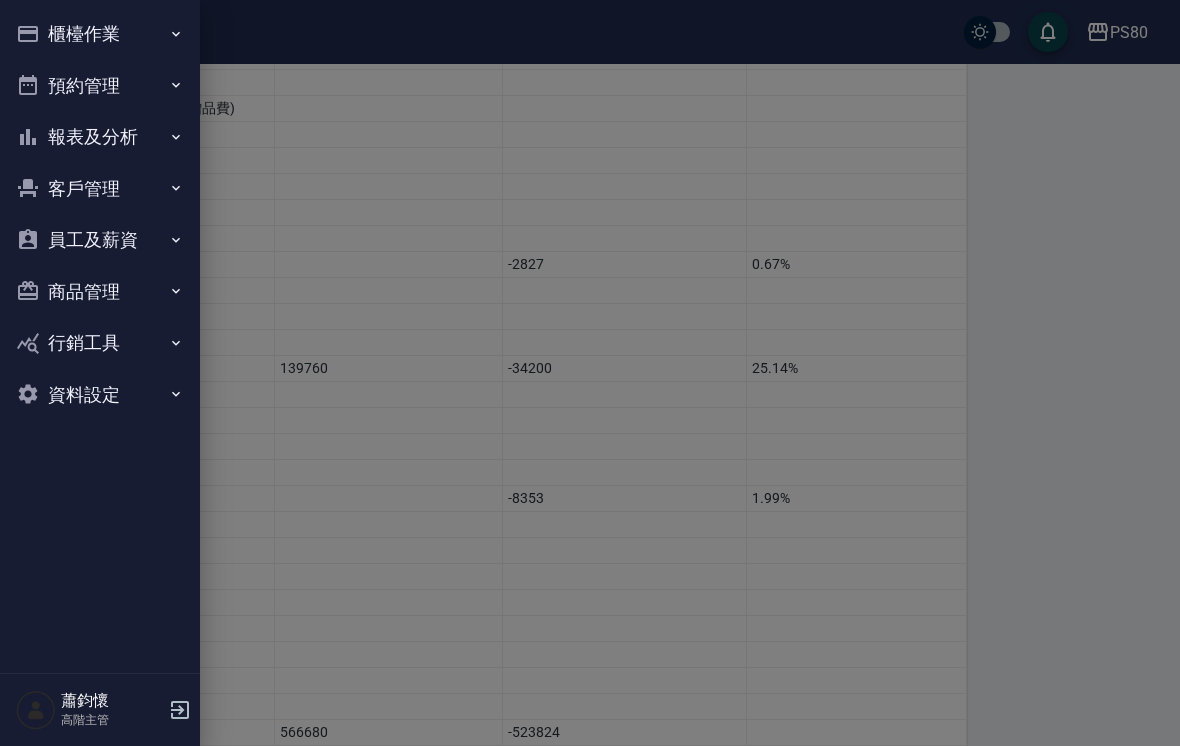 click 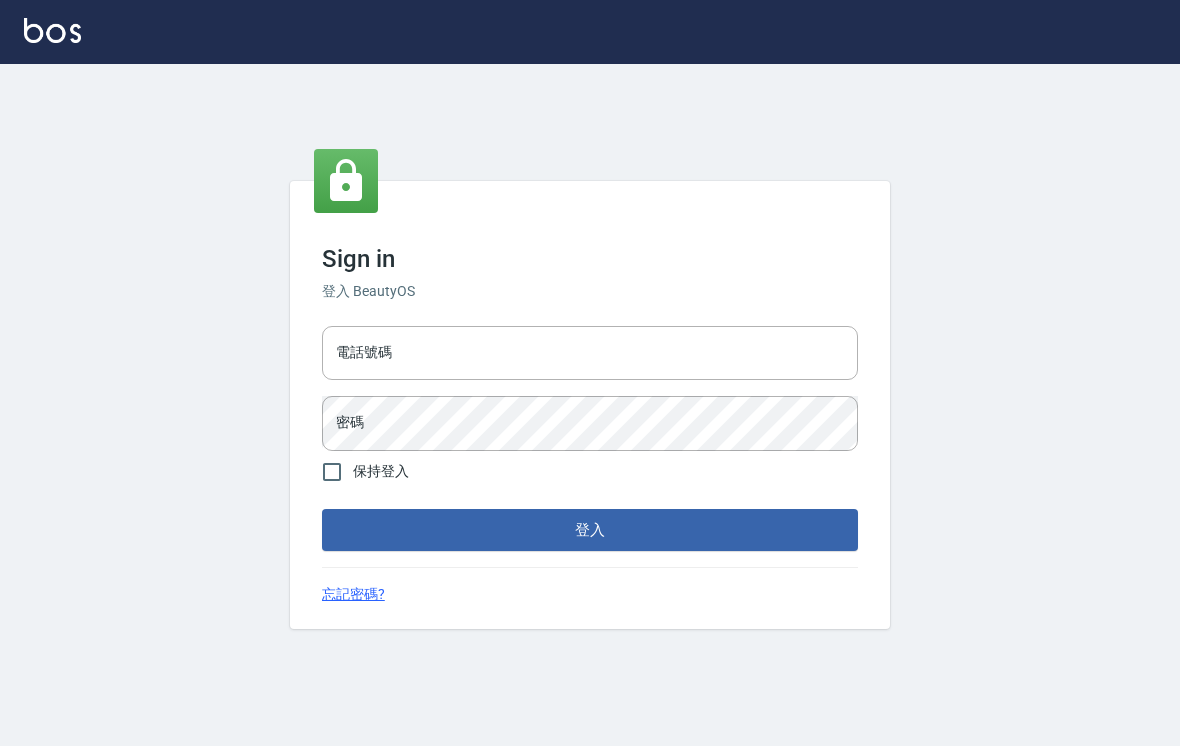 scroll, scrollTop: 0, scrollLeft: 0, axis: both 